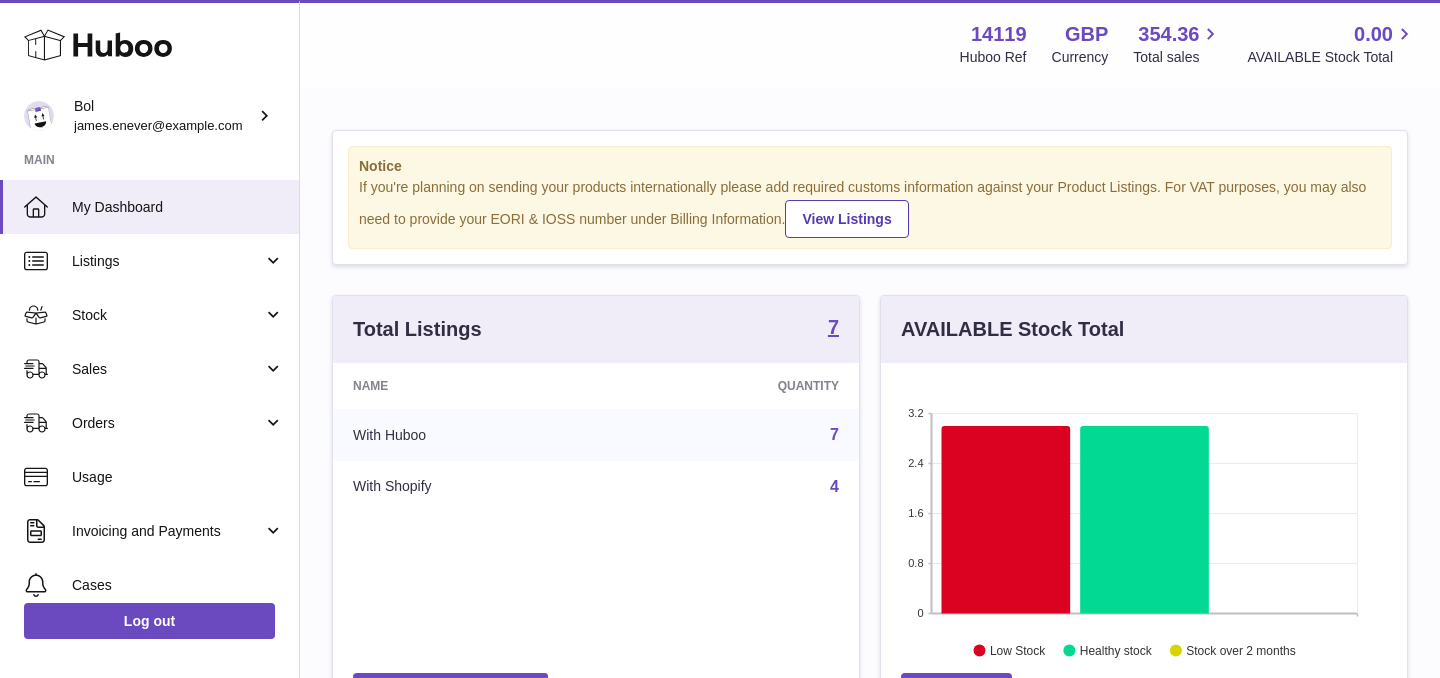 scroll, scrollTop: 0, scrollLeft: 0, axis: both 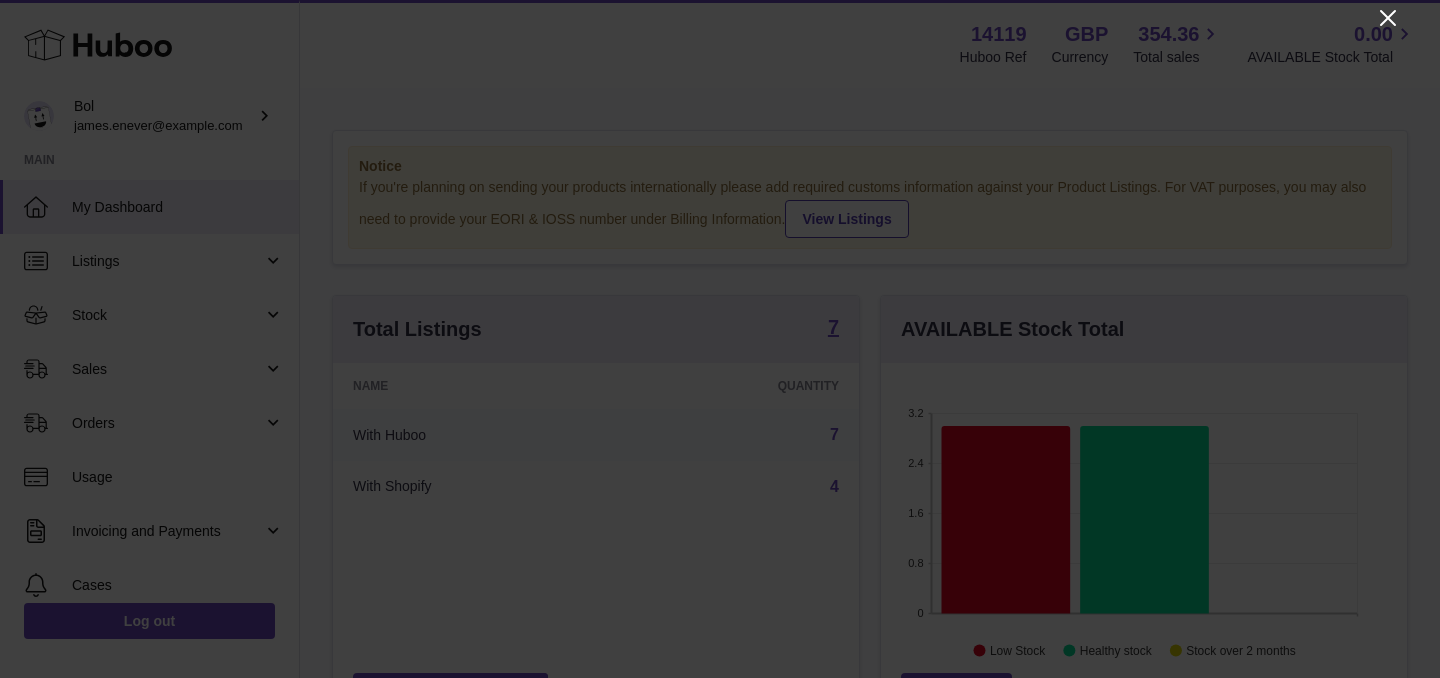 click 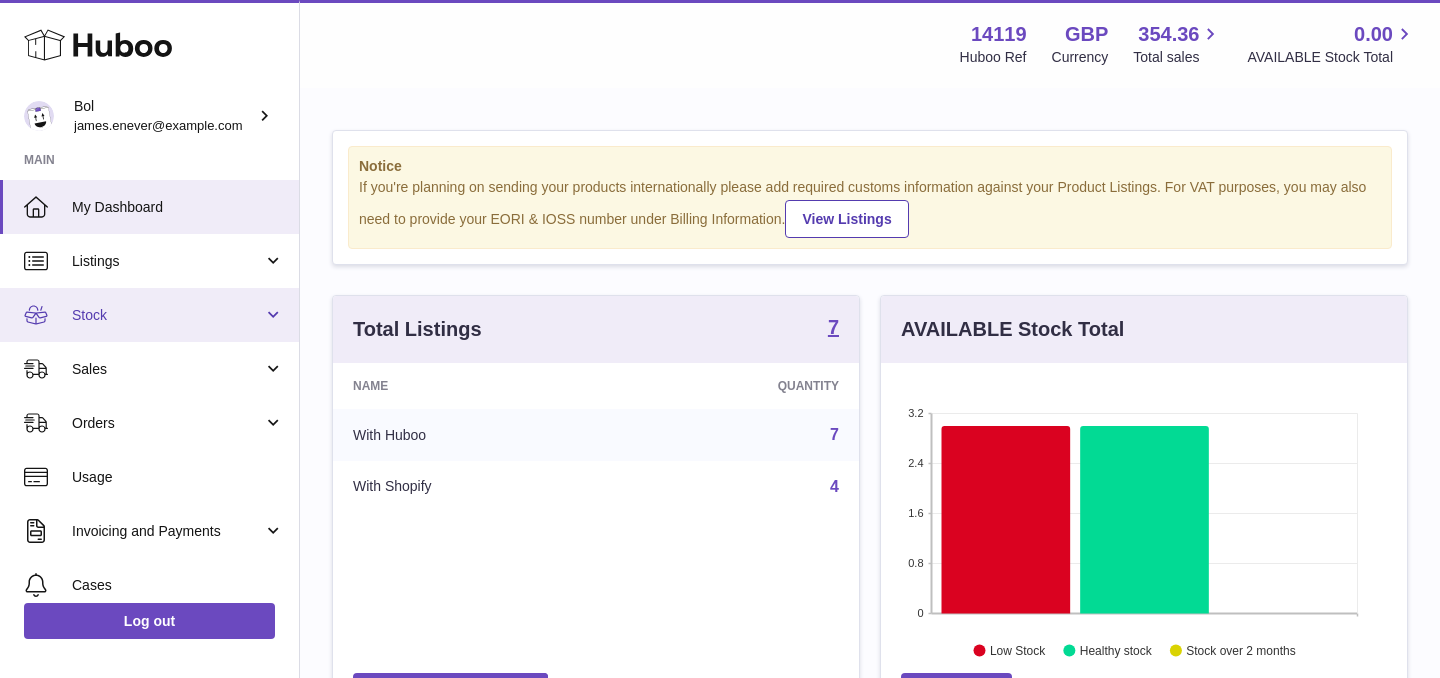 click on "Stock" at bounding box center [167, 315] 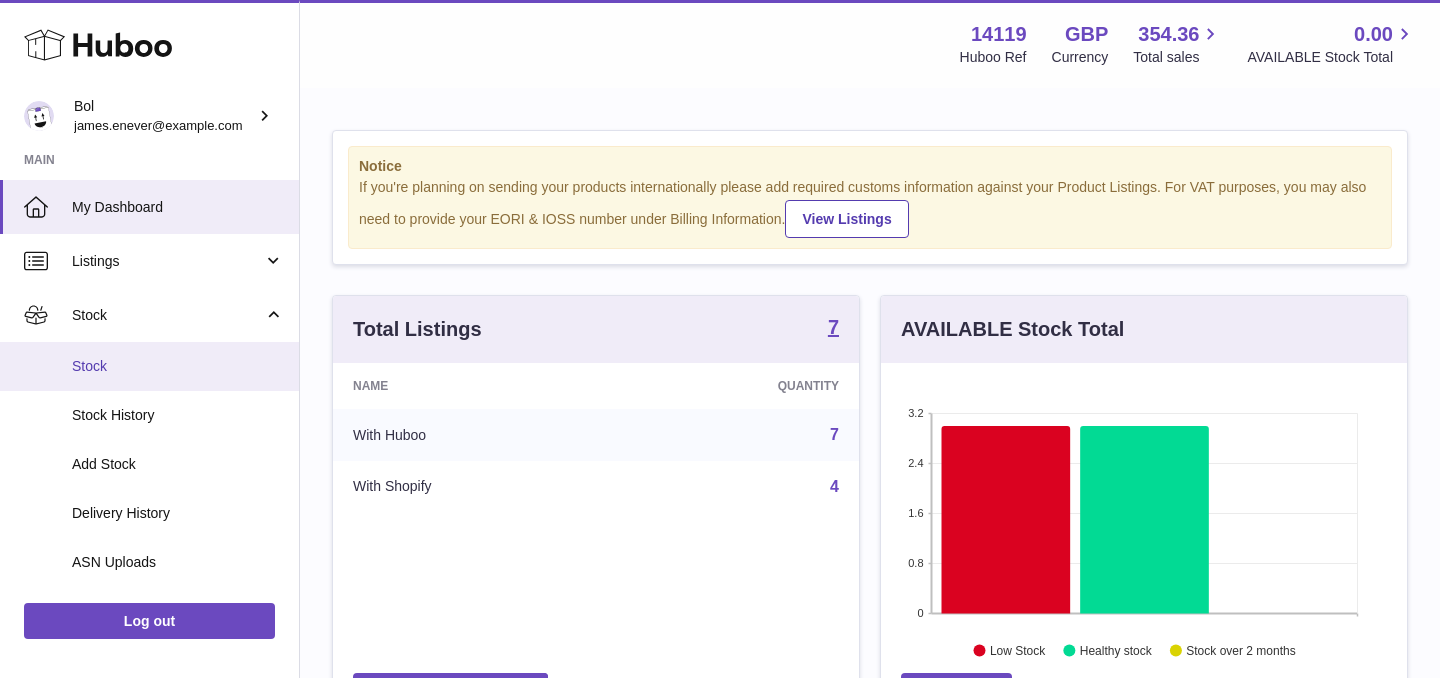click on "Stock" at bounding box center [178, 366] 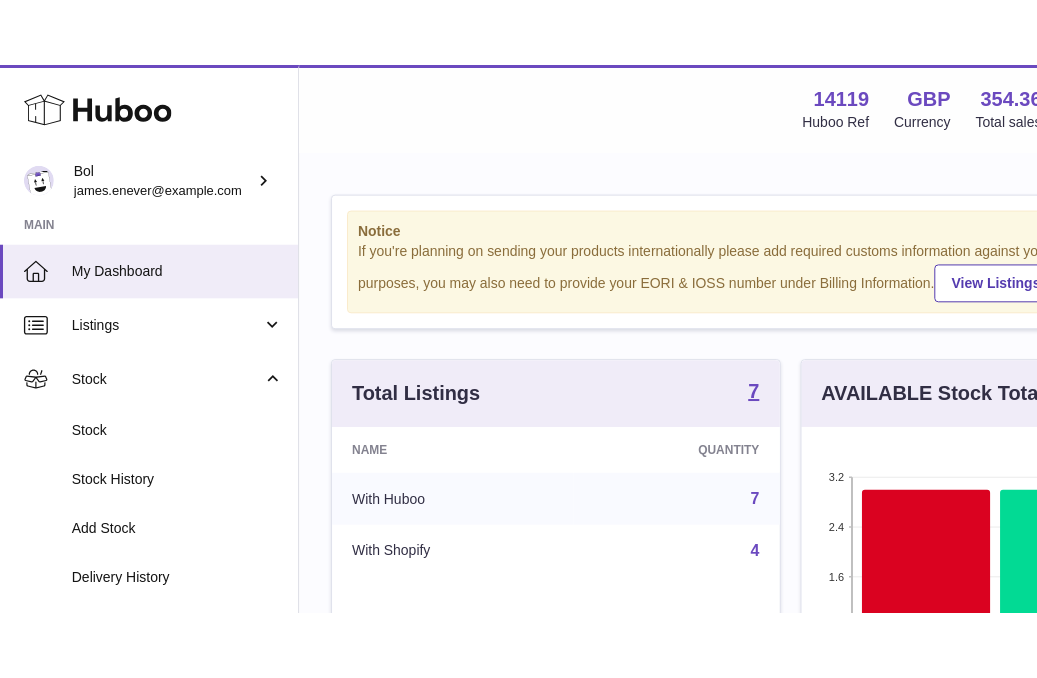 scroll, scrollTop: 312, scrollLeft: 332, axis: both 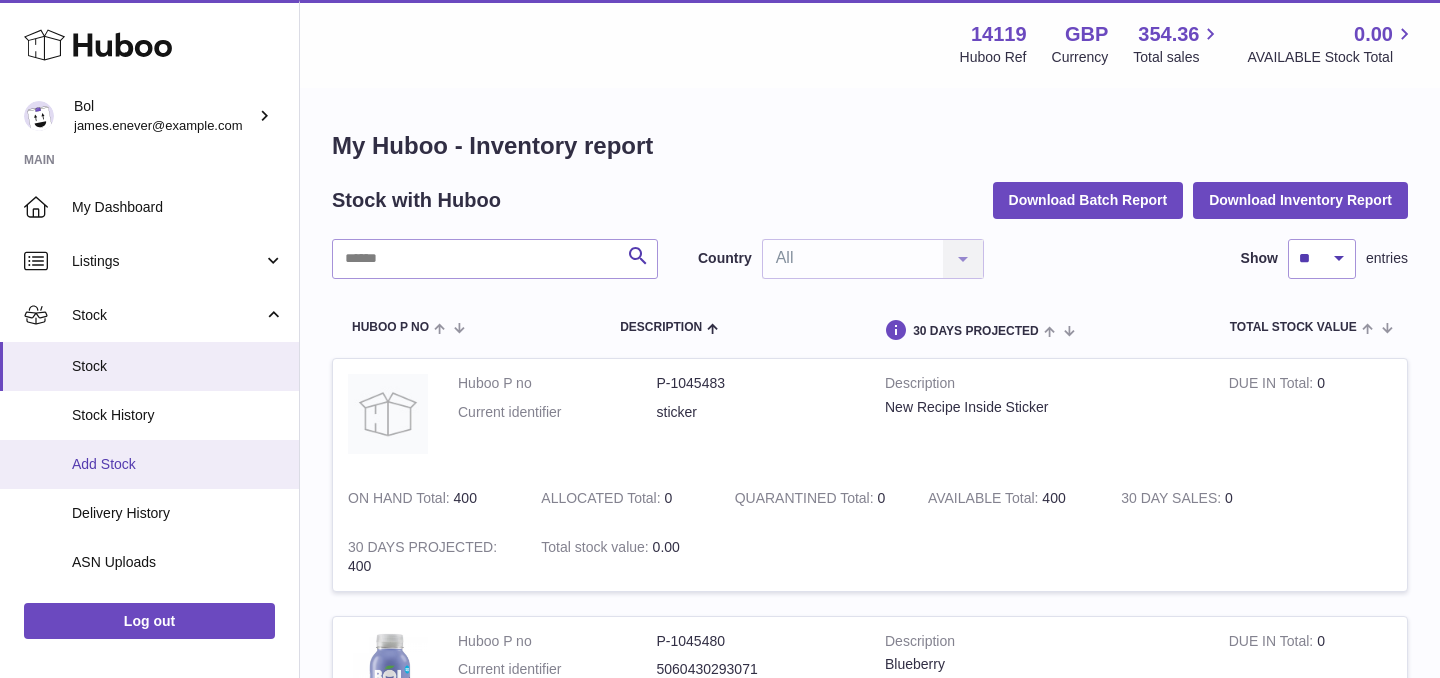 click on "Add Stock" at bounding box center (178, 464) 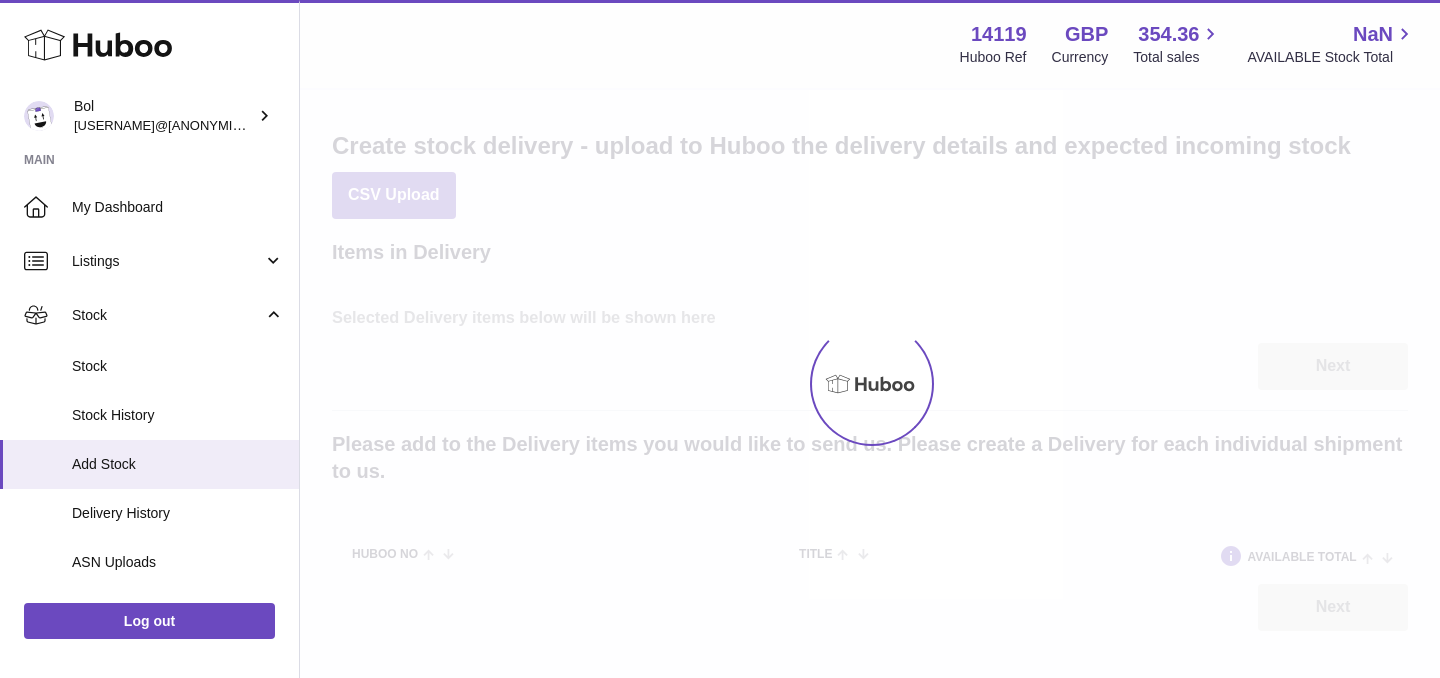 scroll, scrollTop: 0, scrollLeft: 0, axis: both 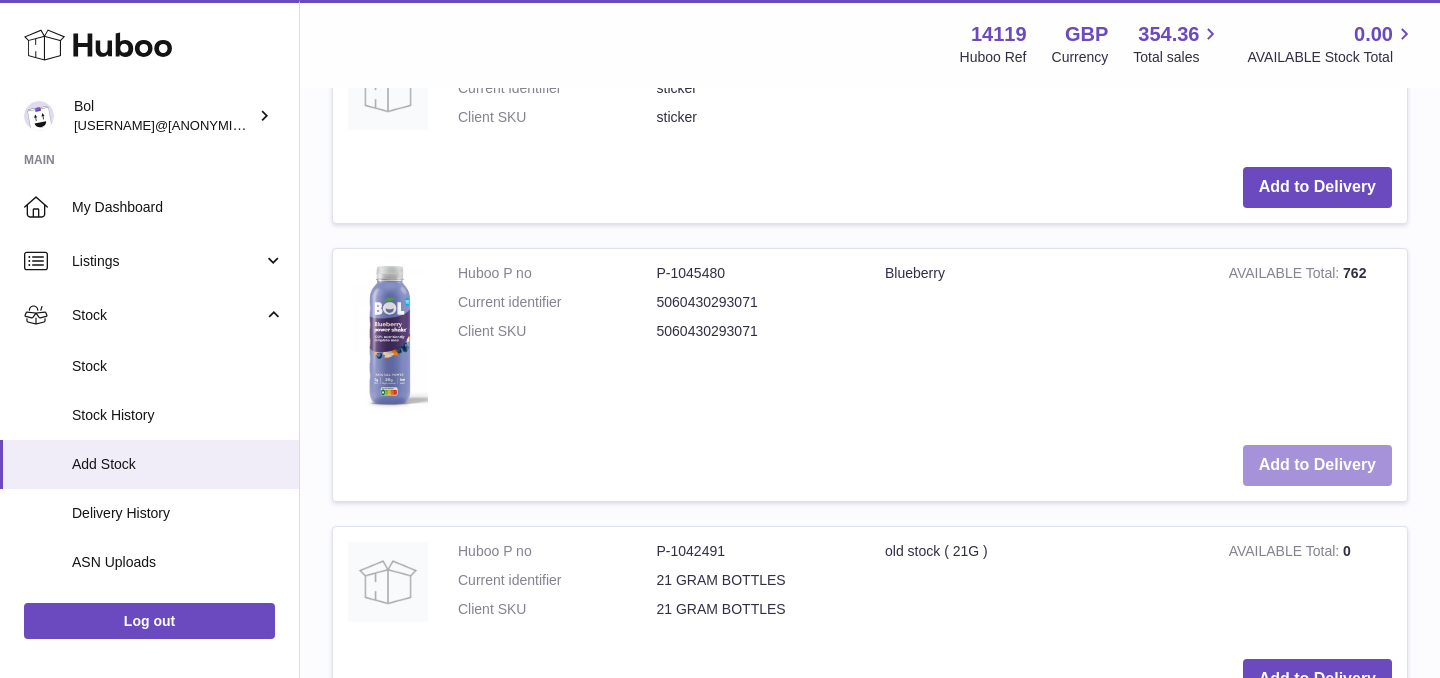 click on "Add to Delivery" at bounding box center (1317, 465) 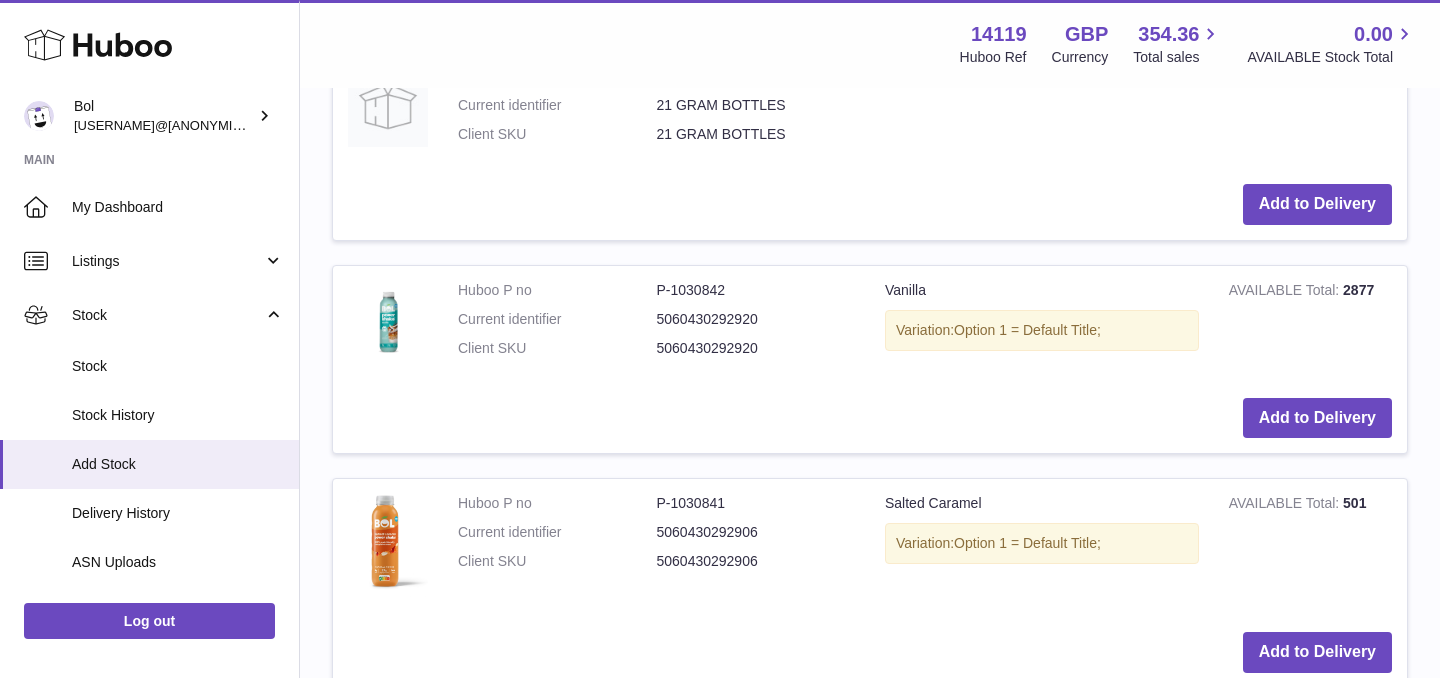 scroll, scrollTop: 1419, scrollLeft: 0, axis: vertical 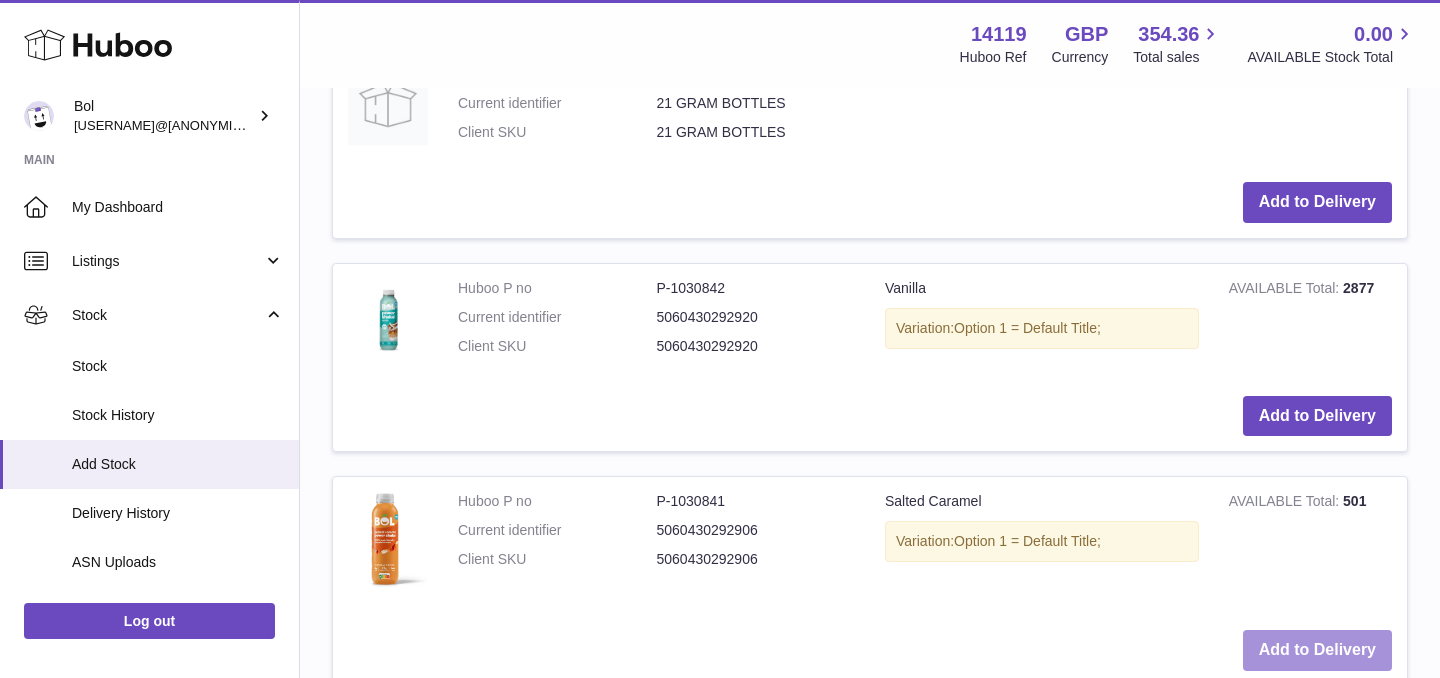 click on "Add to Delivery" at bounding box center [1317, 650] 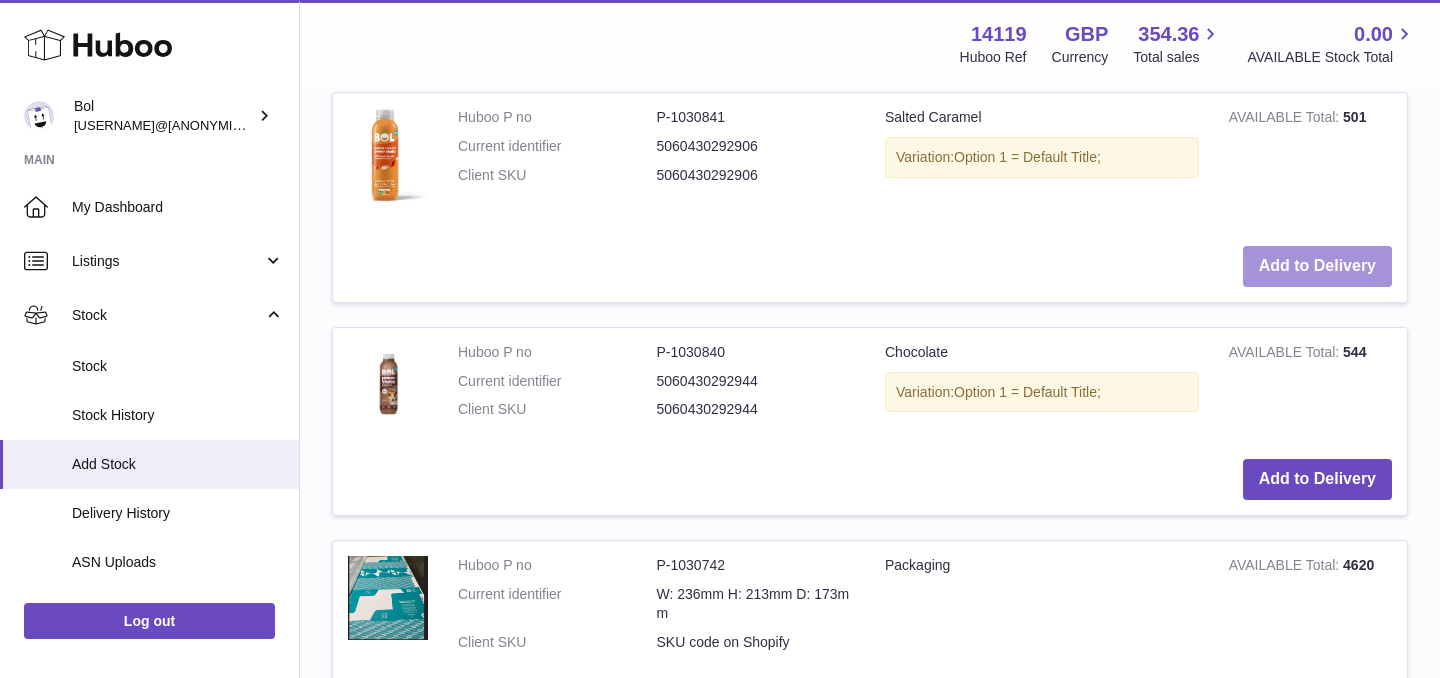 scroll, scrollTop: 2054, scrollLeft: 0, axis: vertical 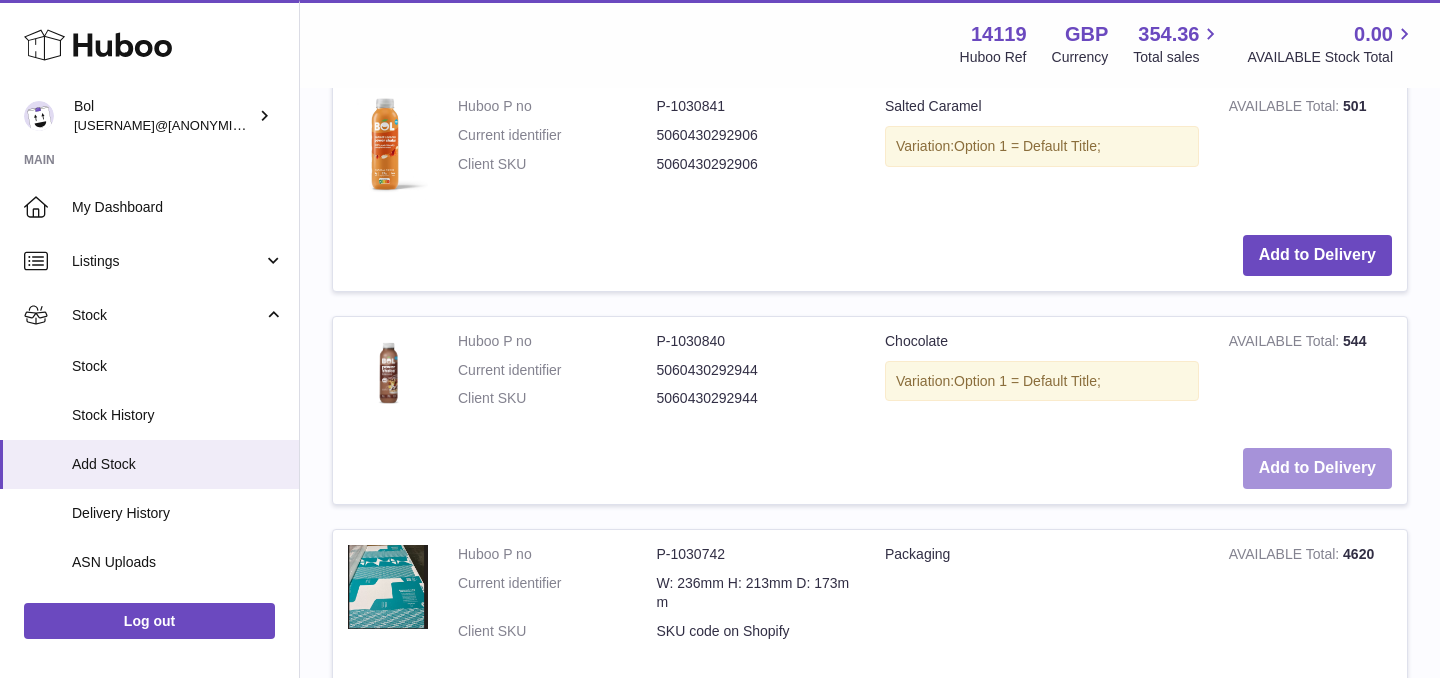 click on "Add to Delivery" at bounding box center (1317, 468) 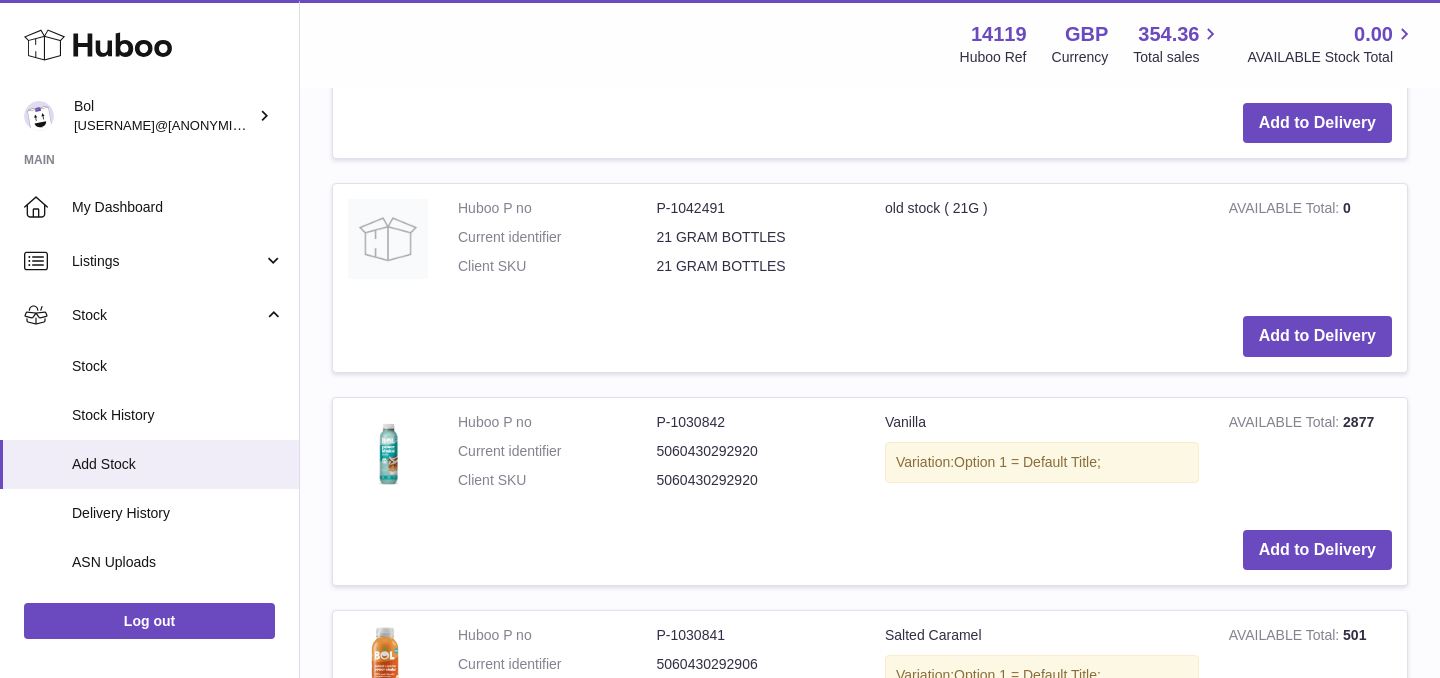 scroll, scrollTop: 1876, scrollLeft: 0, axis: vertical 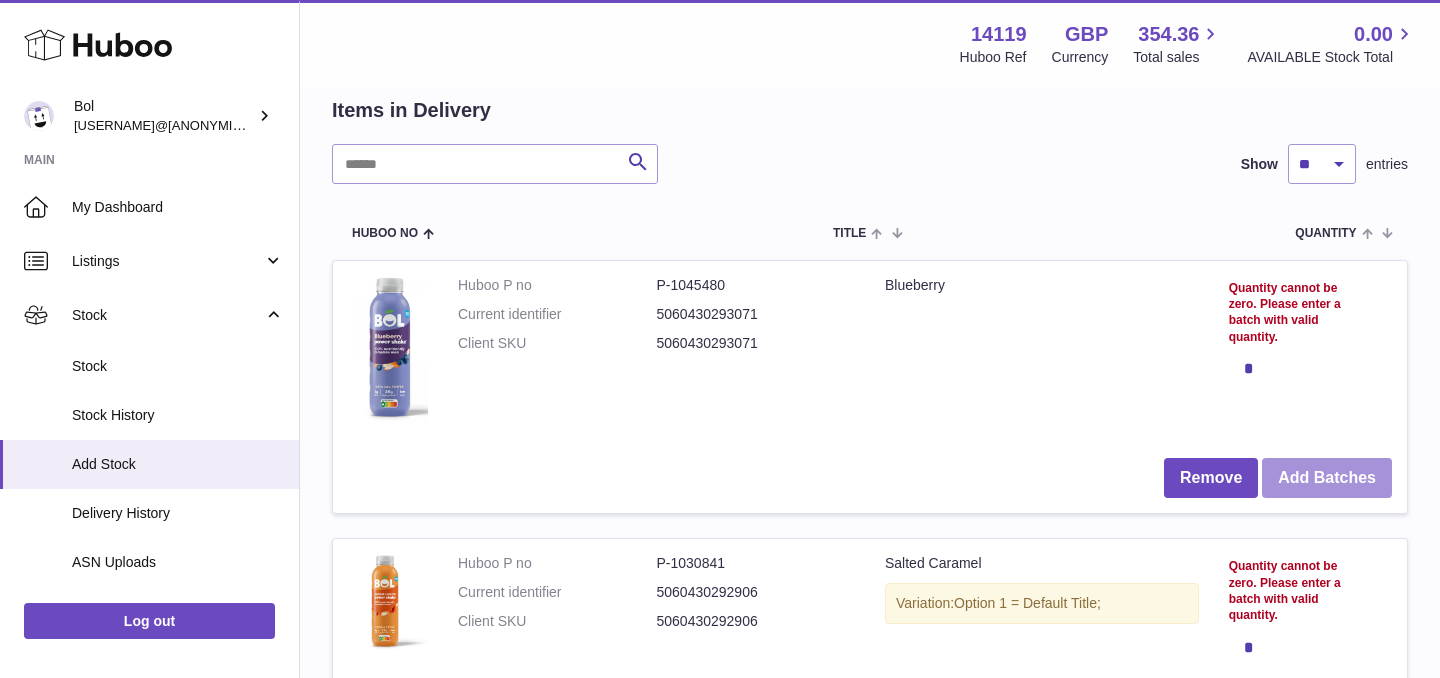 click on "Add Batches" at bounding box center [1327, 478] 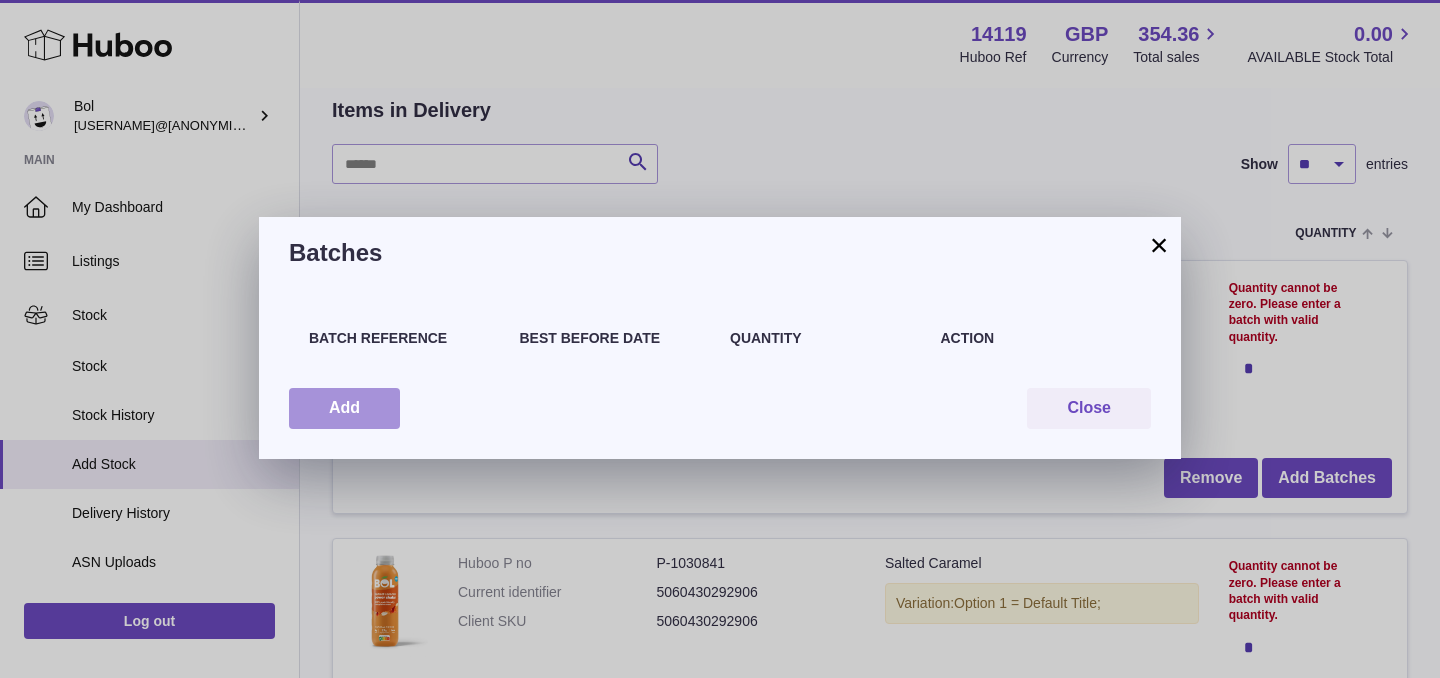 click on "Add" at bounding box center [344, 408] 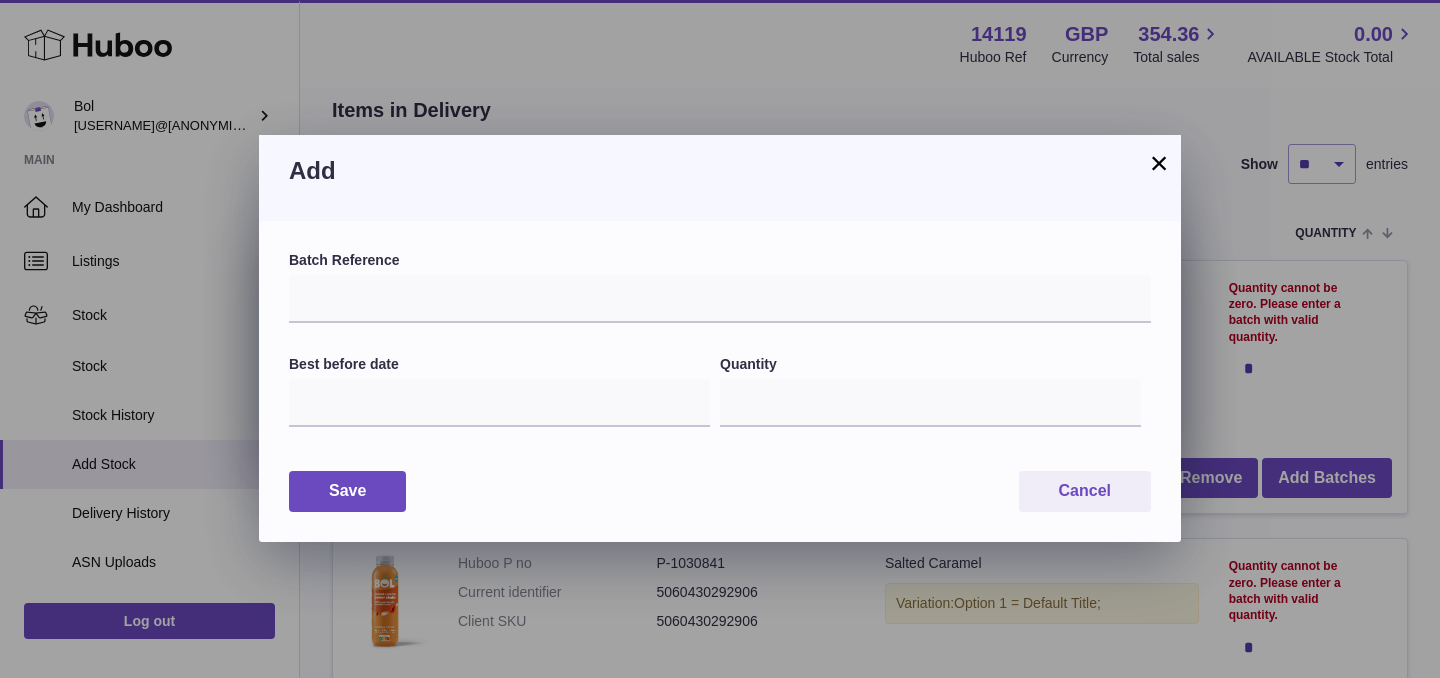click on "×" at bounding box center (1159, 163) 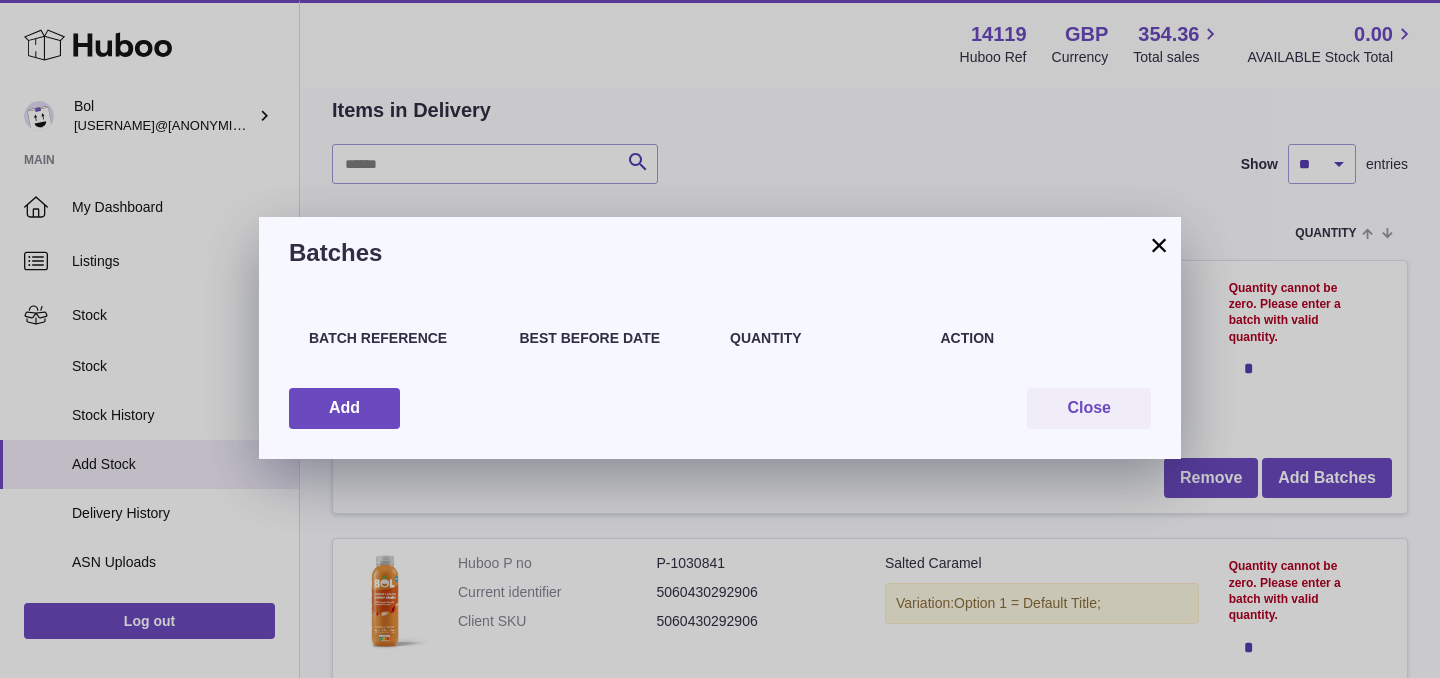 scroll, scrollTop: 203, scrollLeft: 0, axis: vertical 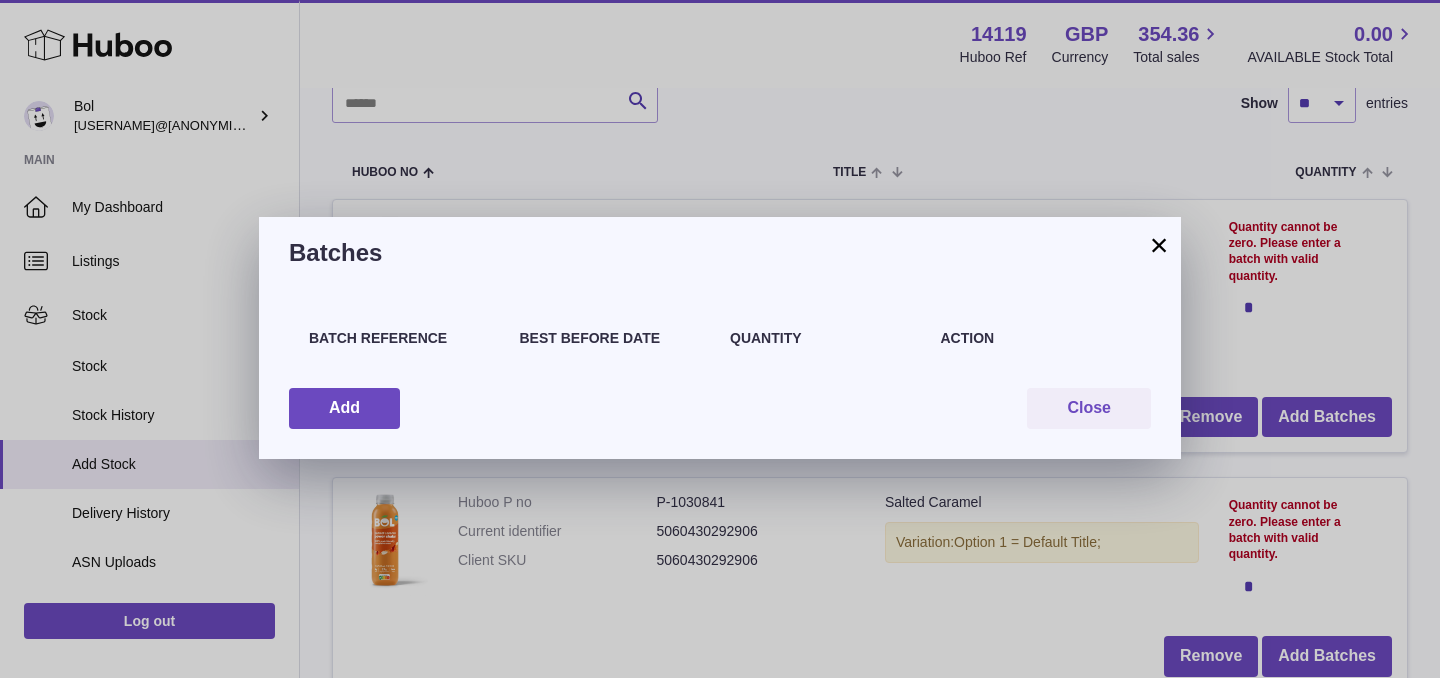 click on "×" at bounding box center (1159, 245) 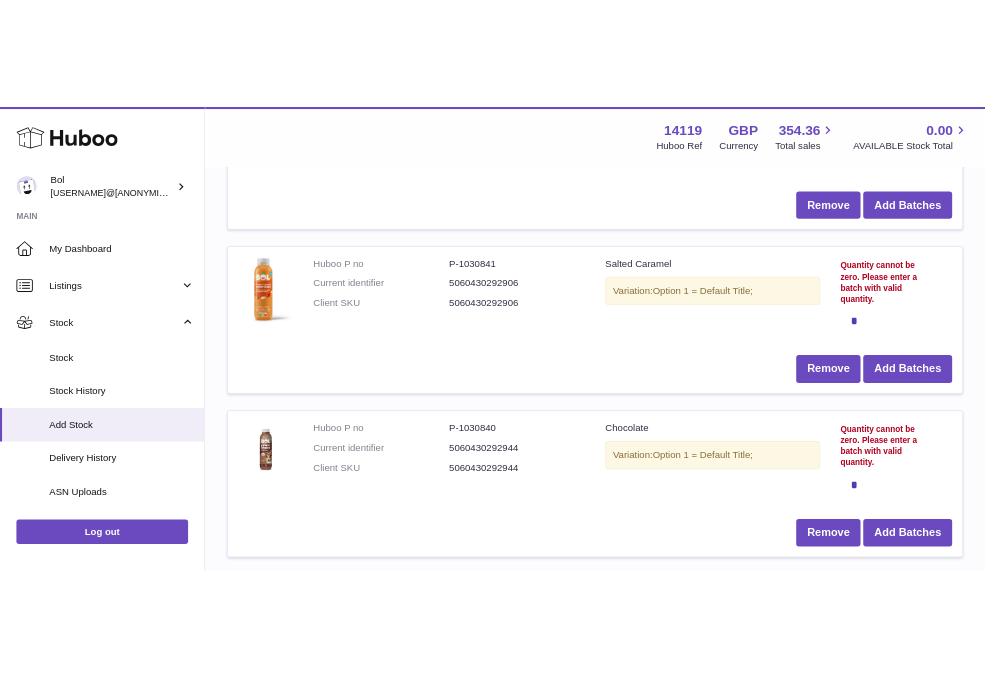 scroll, scrollTop: 479, scrollLeft: 0, axis: vertical 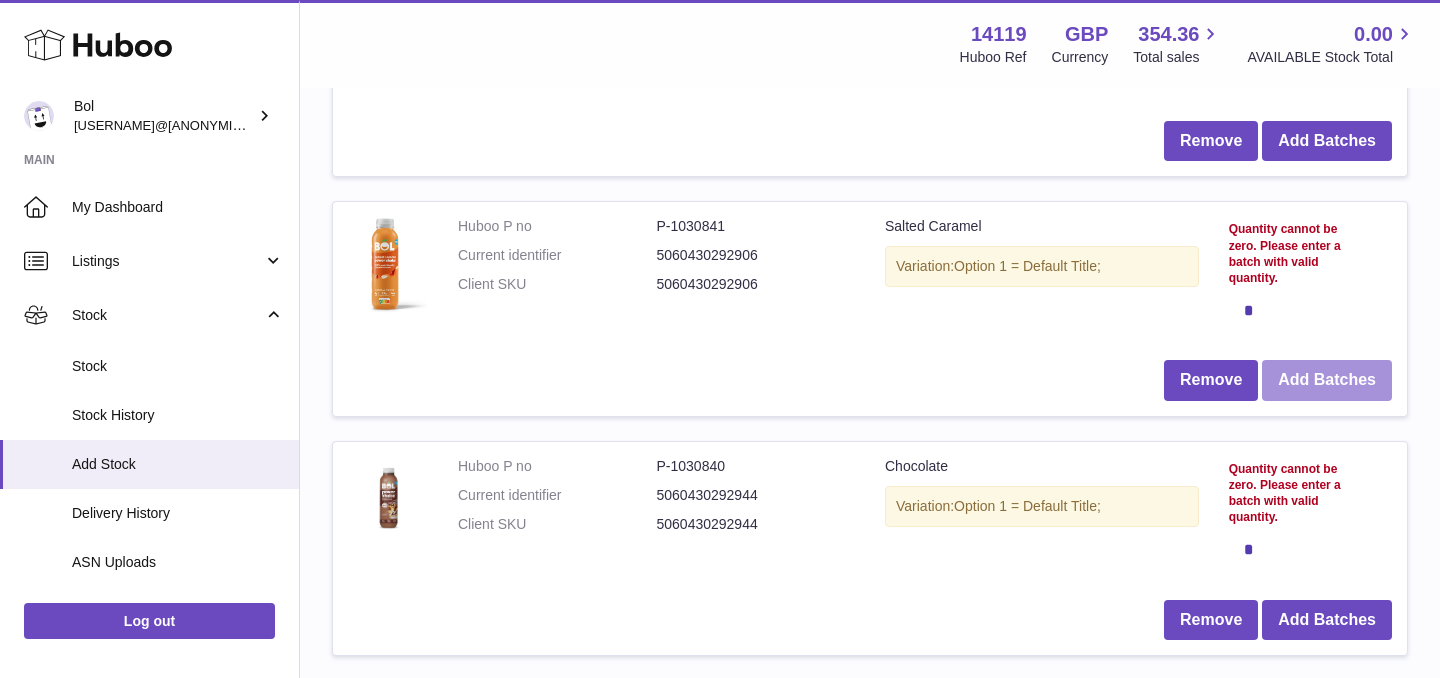 click on "Add Batches" at bounding box center (1327, 380) 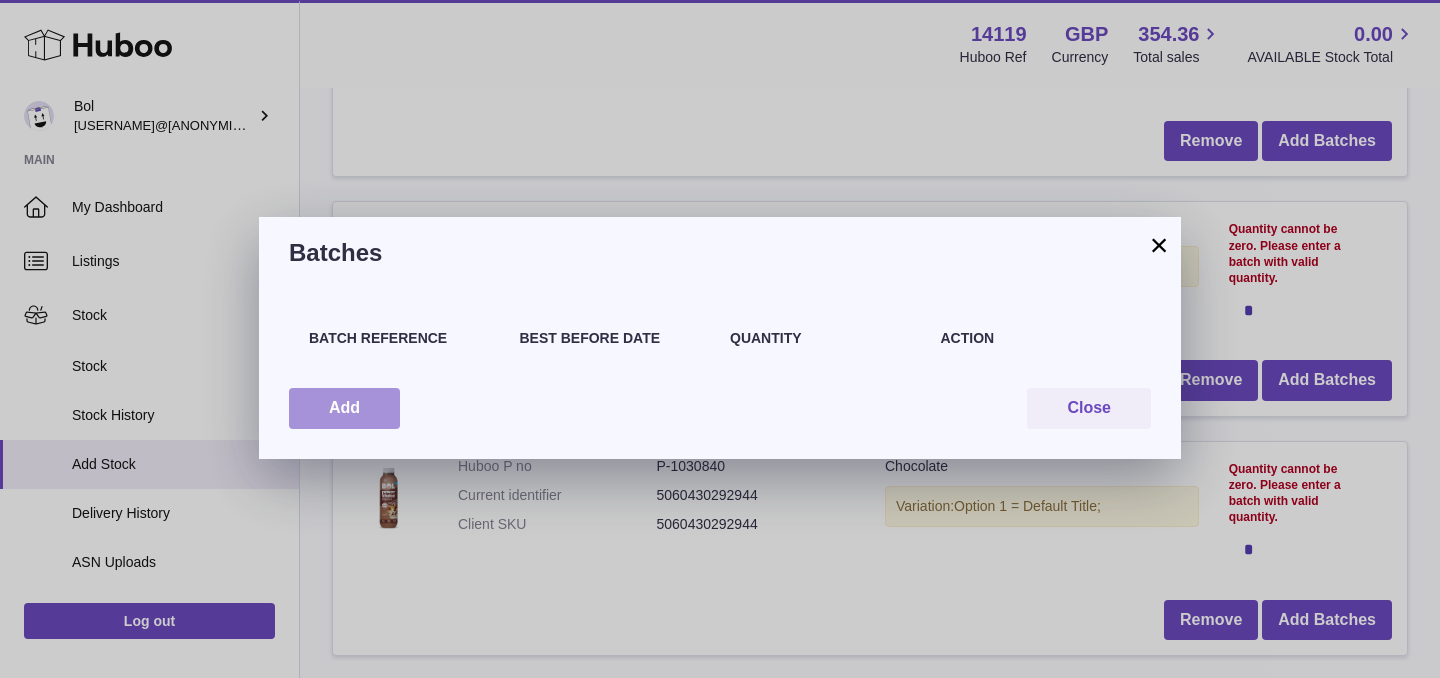 click on "Add" at bounding box center [344, 408] 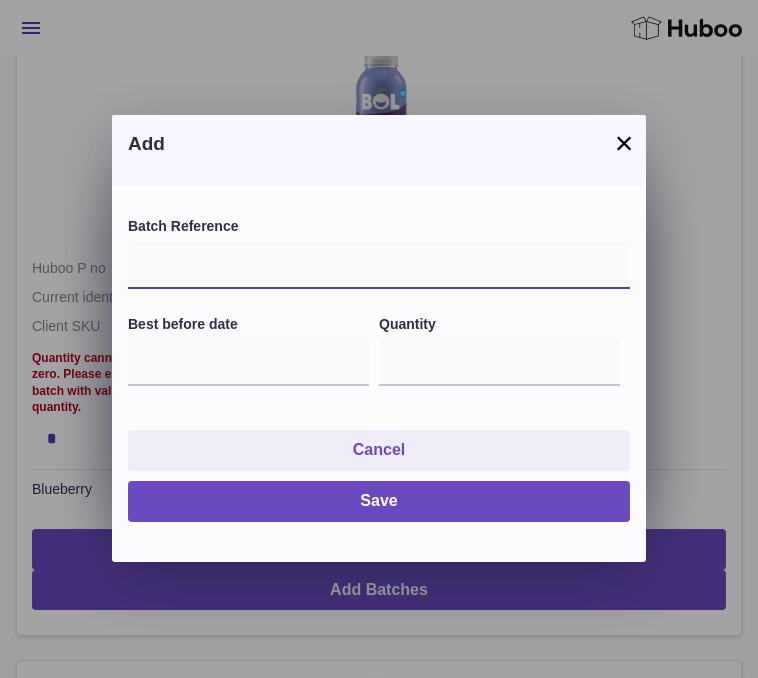 click at bounding box center (379, 265) 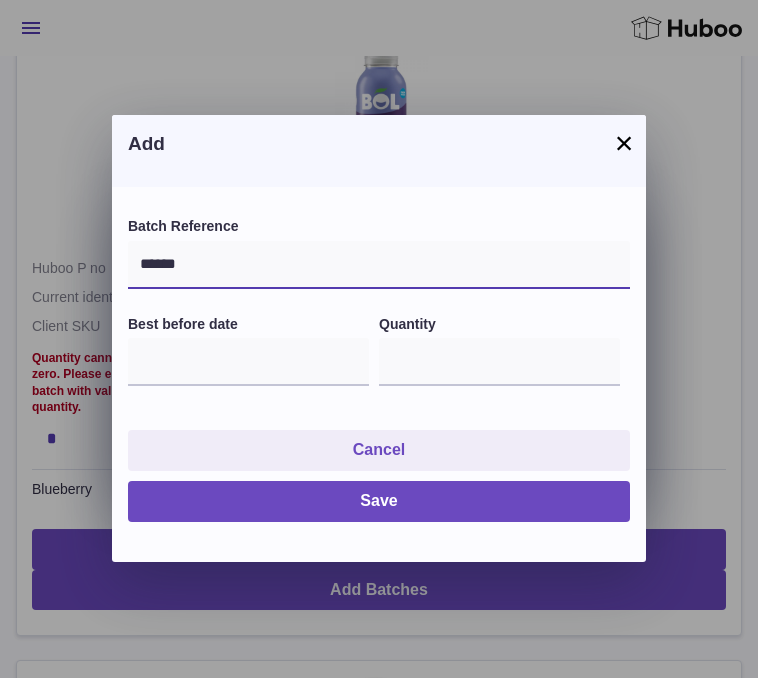 drag, startPoint x: 209, startPoint y: 270, endPoint x: 147, endPoint y: 267, distance: 62.072536 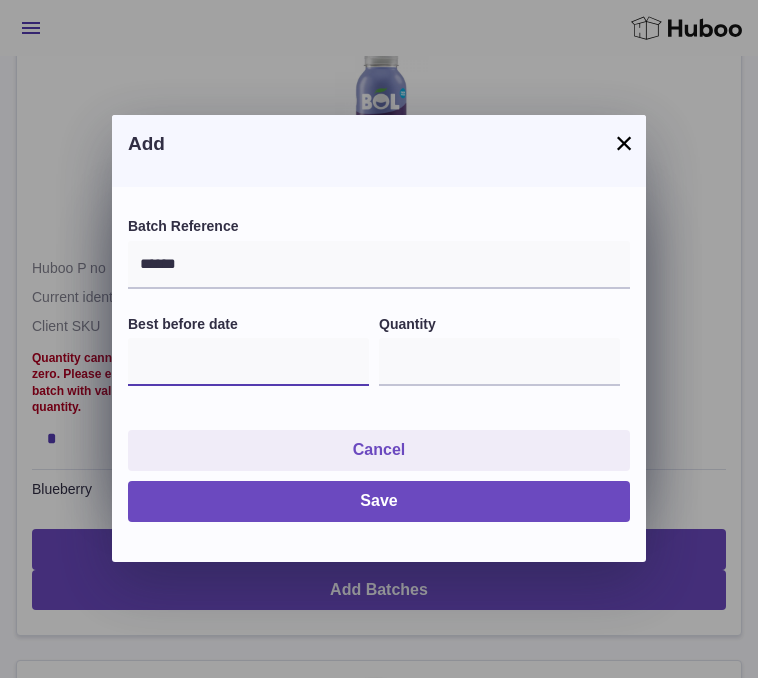 click at bounding box center (248, 362) 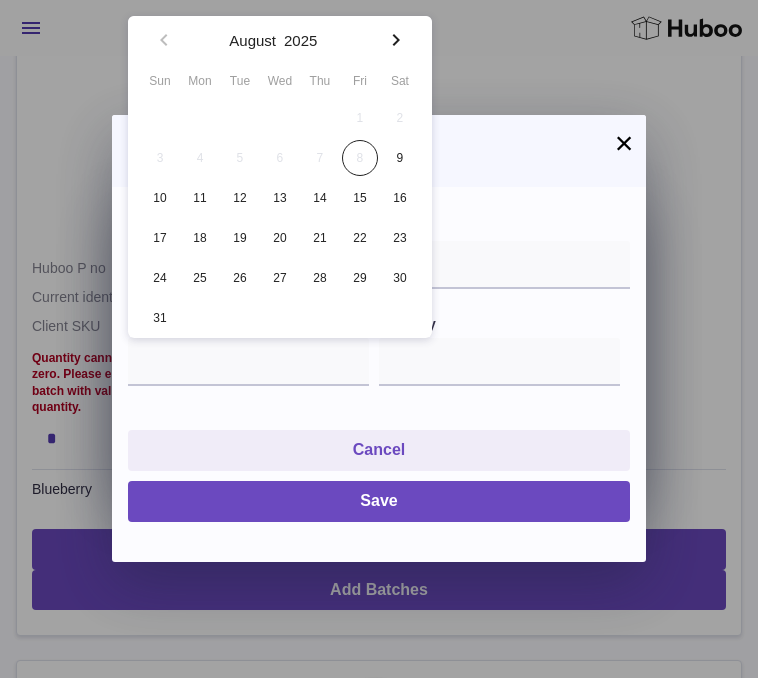 click 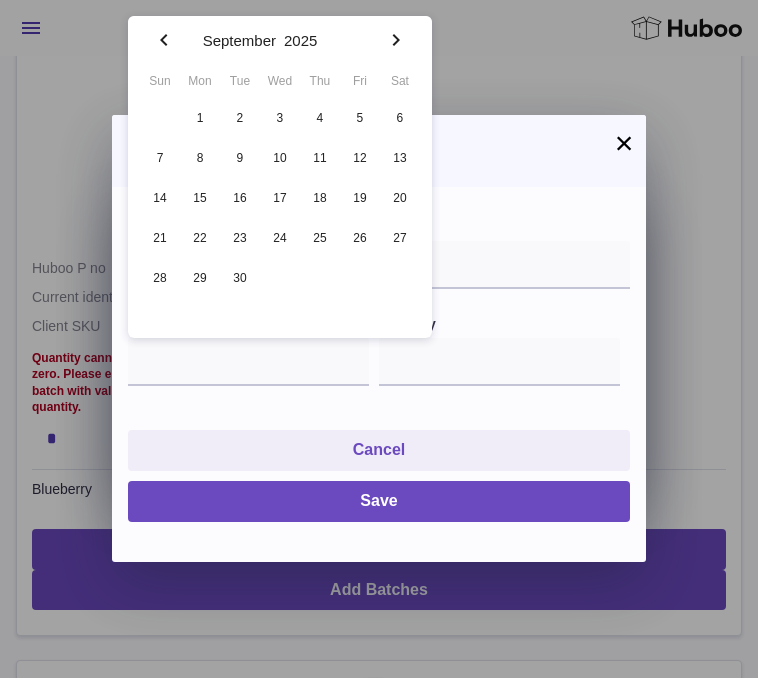 click 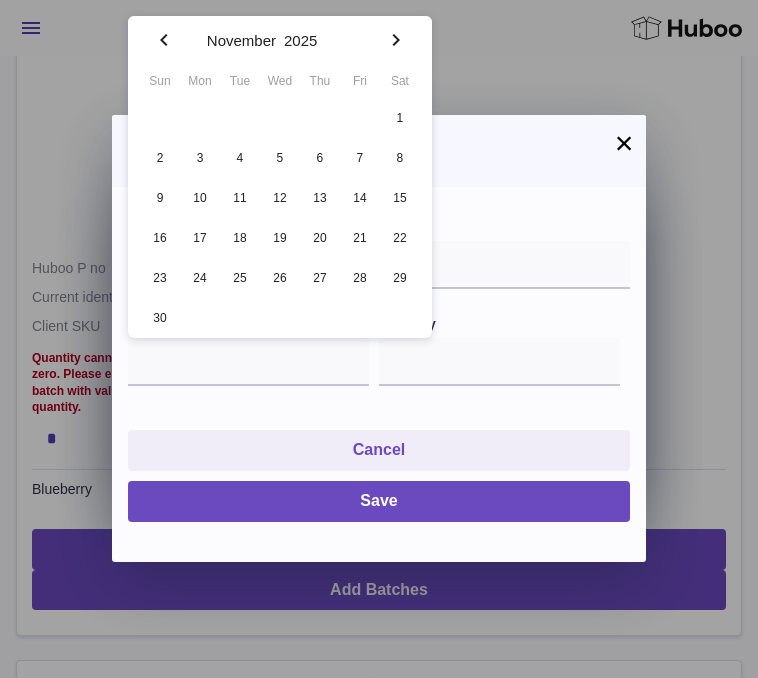 click 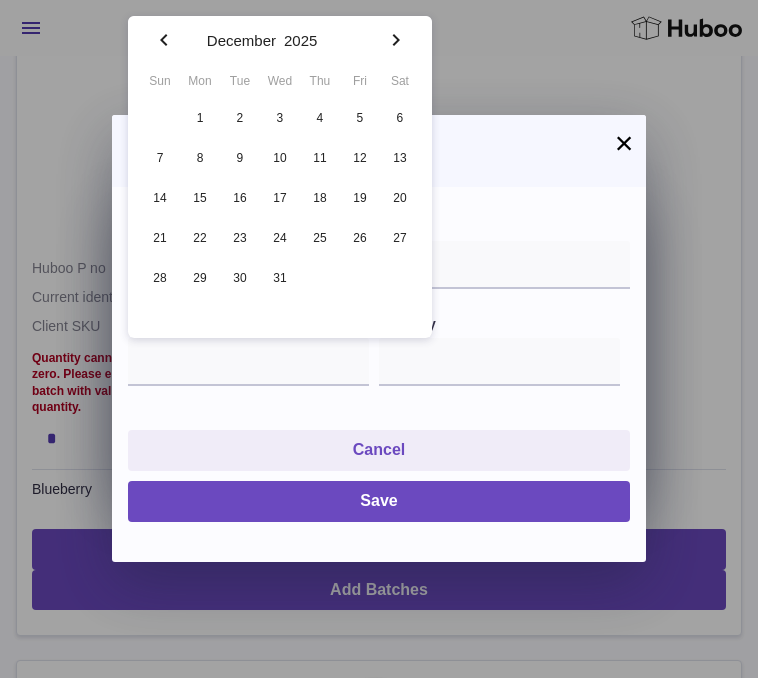 click 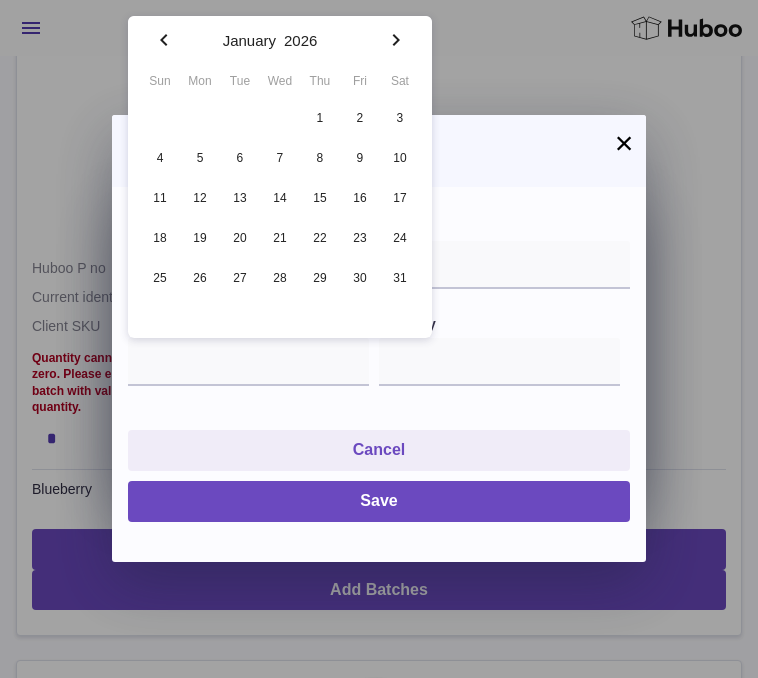 click 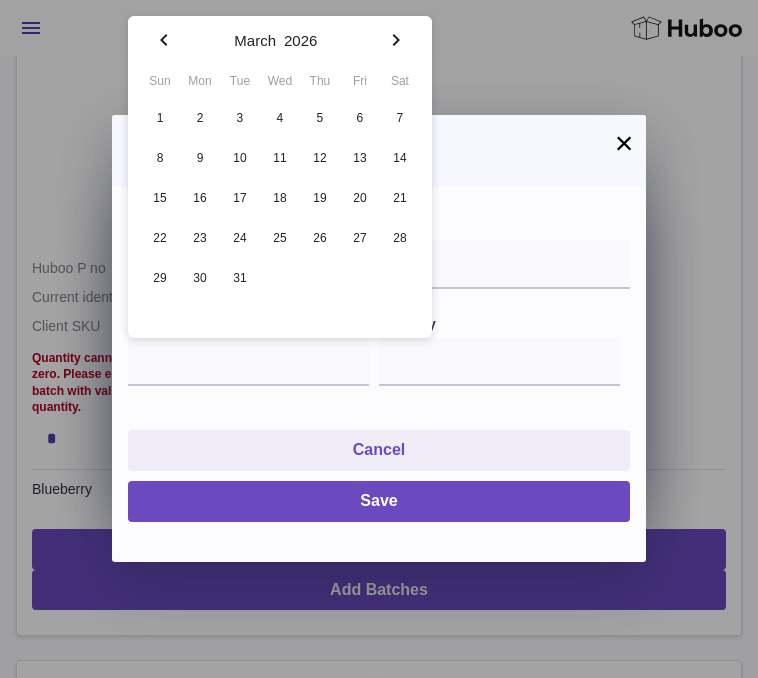 click 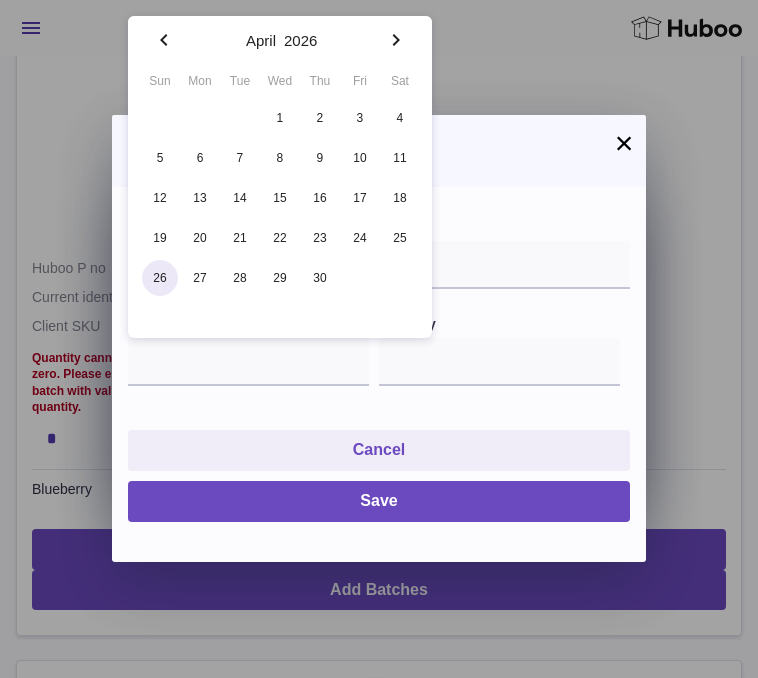 click on "26" at bounding box center (160, 278) 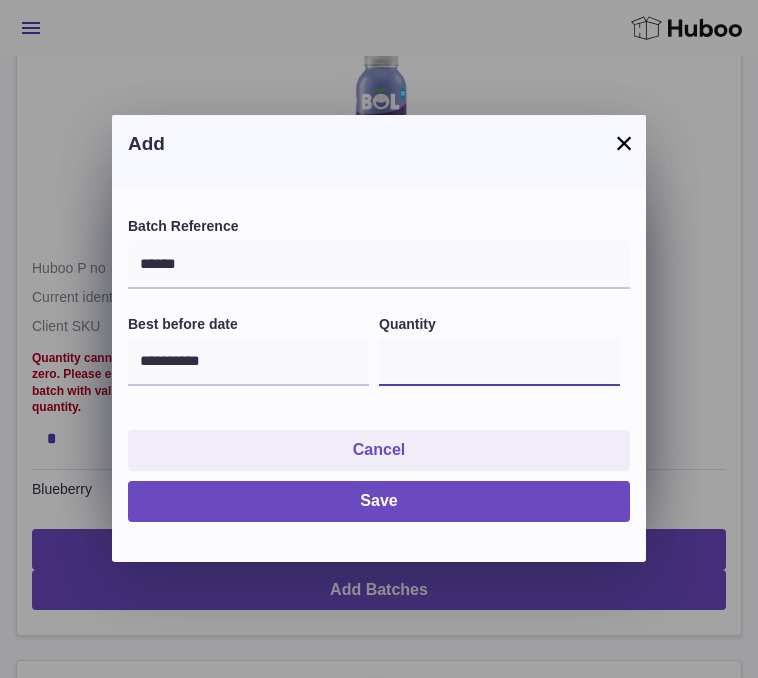 click on "*" at bounding box center (499, 362) 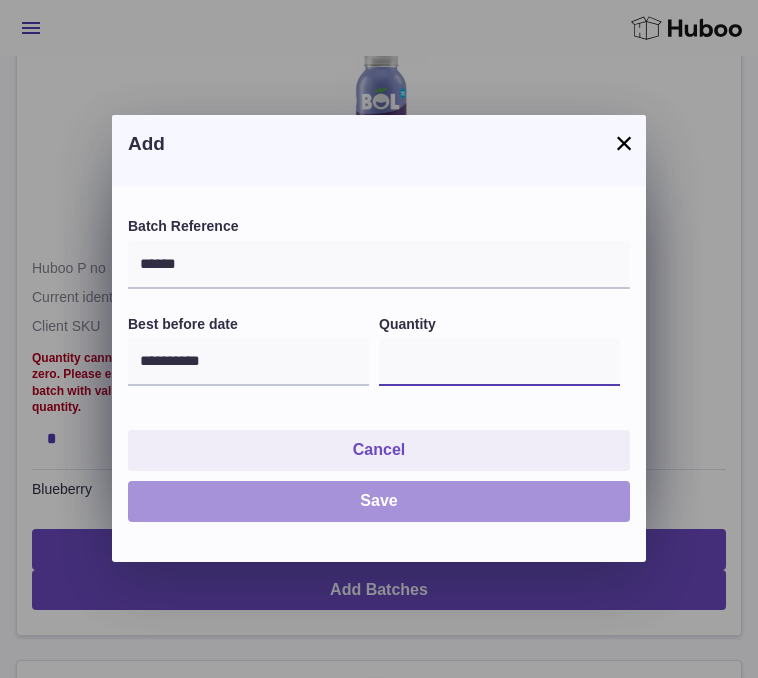 type on "****" 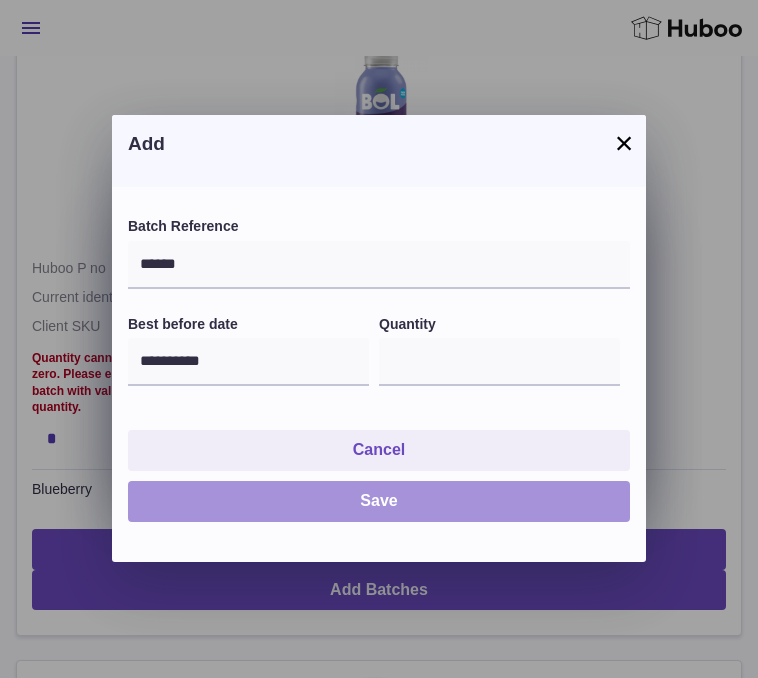 click on "Save" at bounding box center [379, 501] 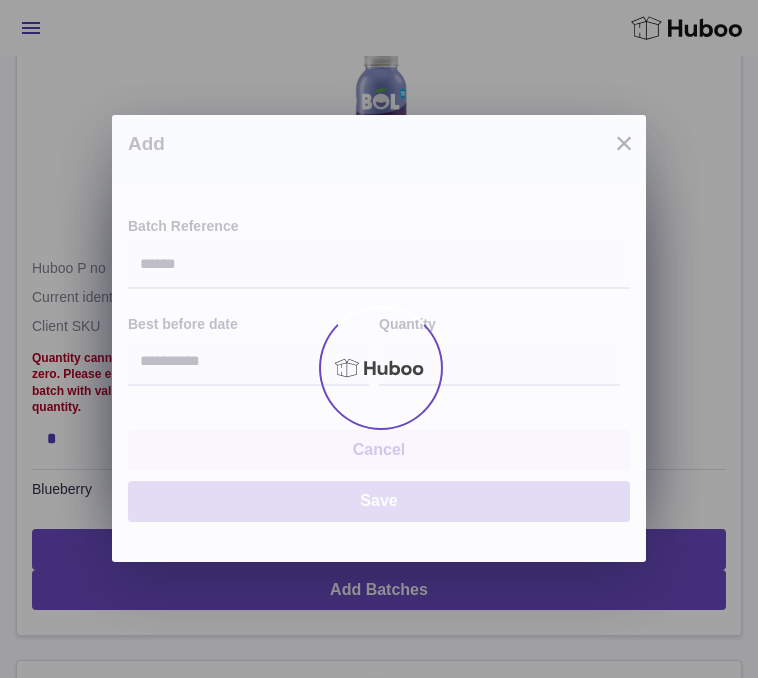 type on "****" 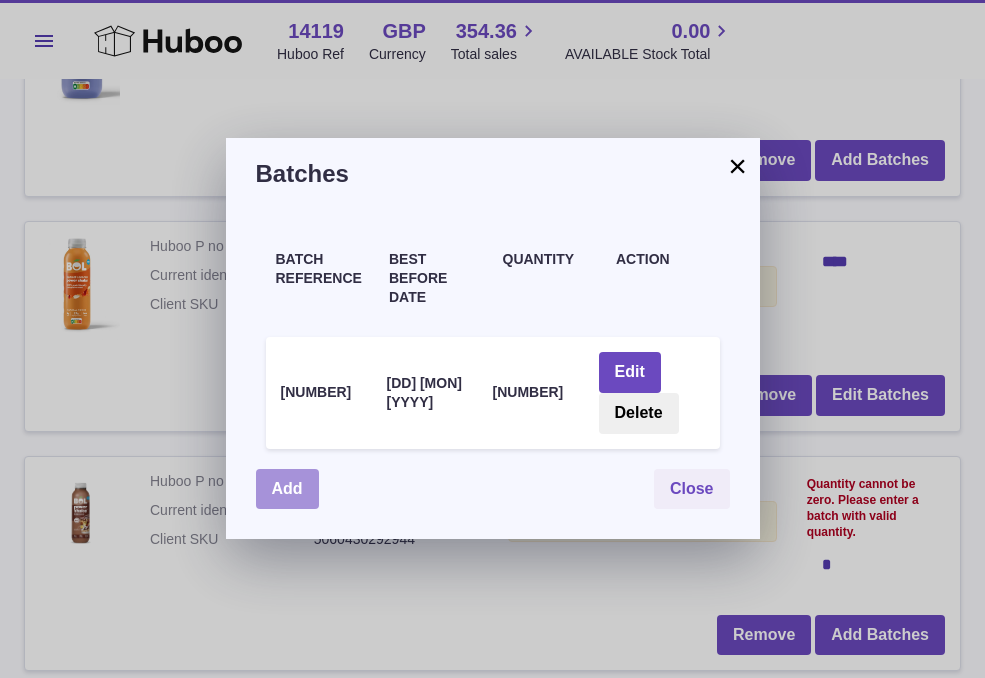 click on "Add" at bounding box center [287, 489] 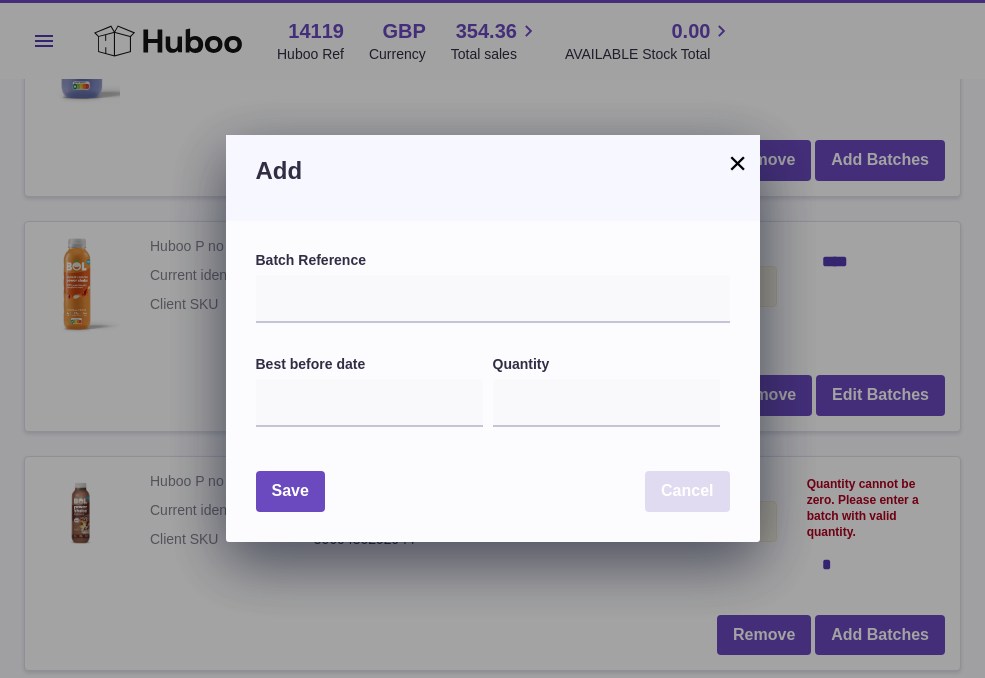 click on "Cancel" at bounding box center [687, 491] 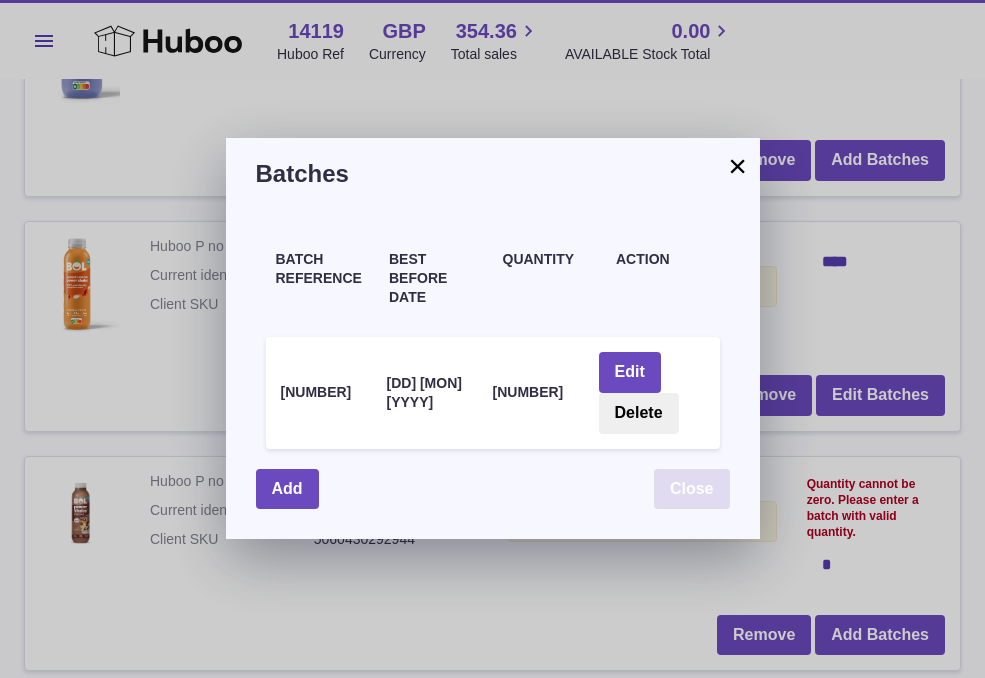 click on "Close" at bounding box center [692, 489] 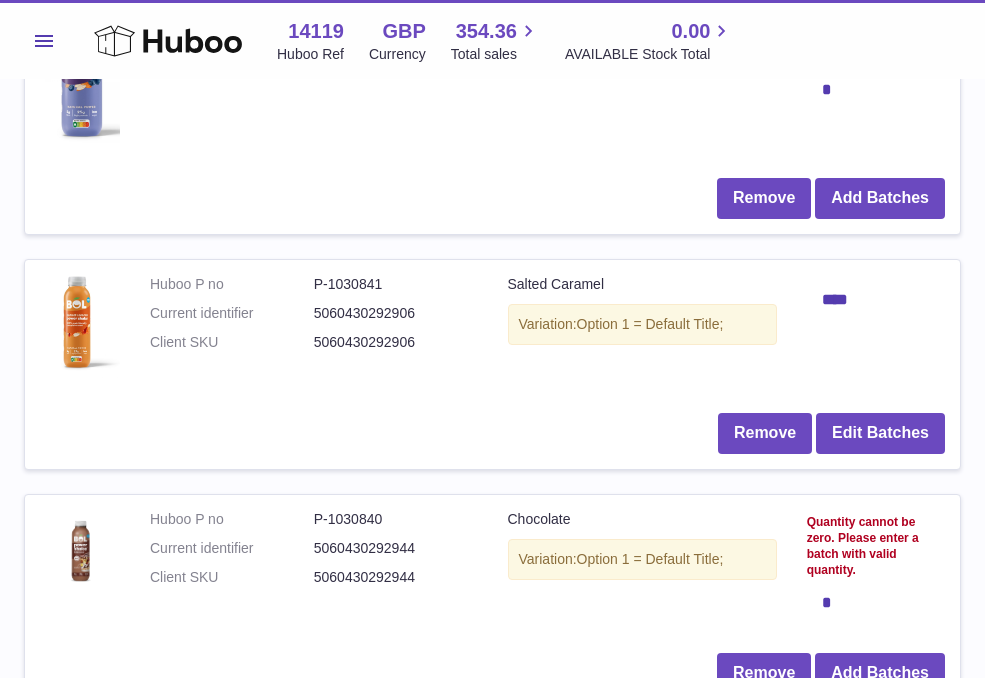 scroll, scrollTop: 33, scrollLeft: 0, axis: vertical 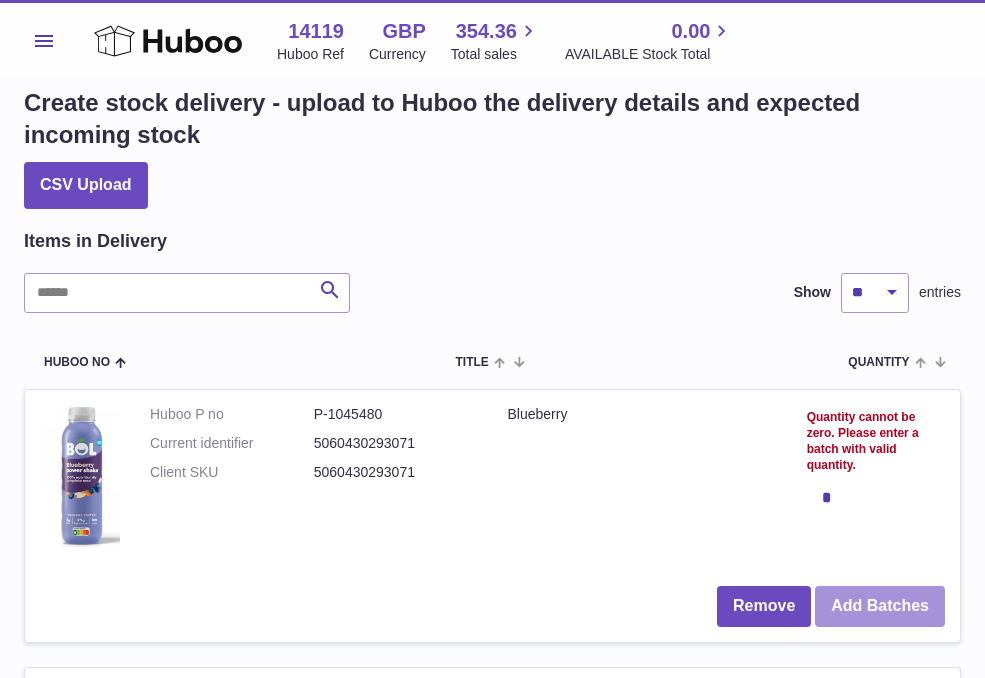 click on "Add Batches" at bounding box center (880, 606) 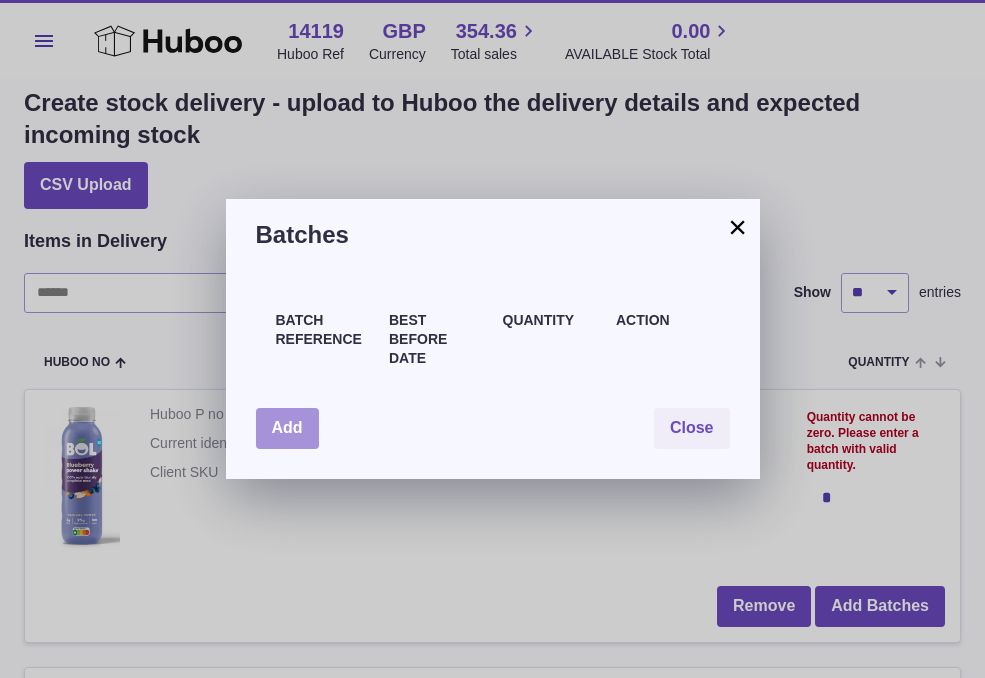 click on "Add" at bounding box center [287, 428] 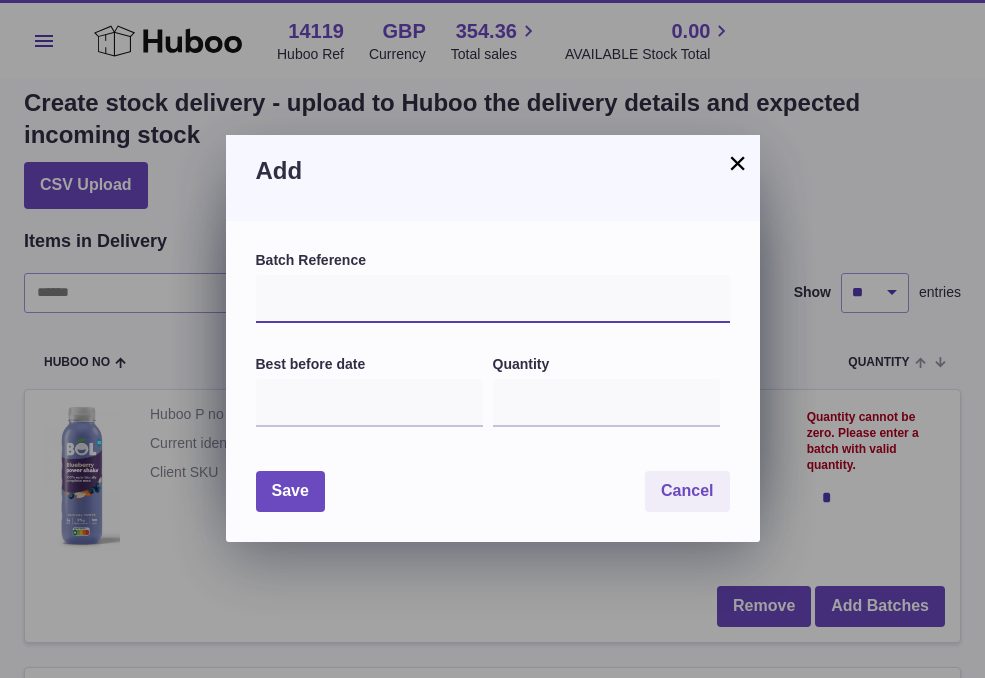 click at bounding box center [493, 299] 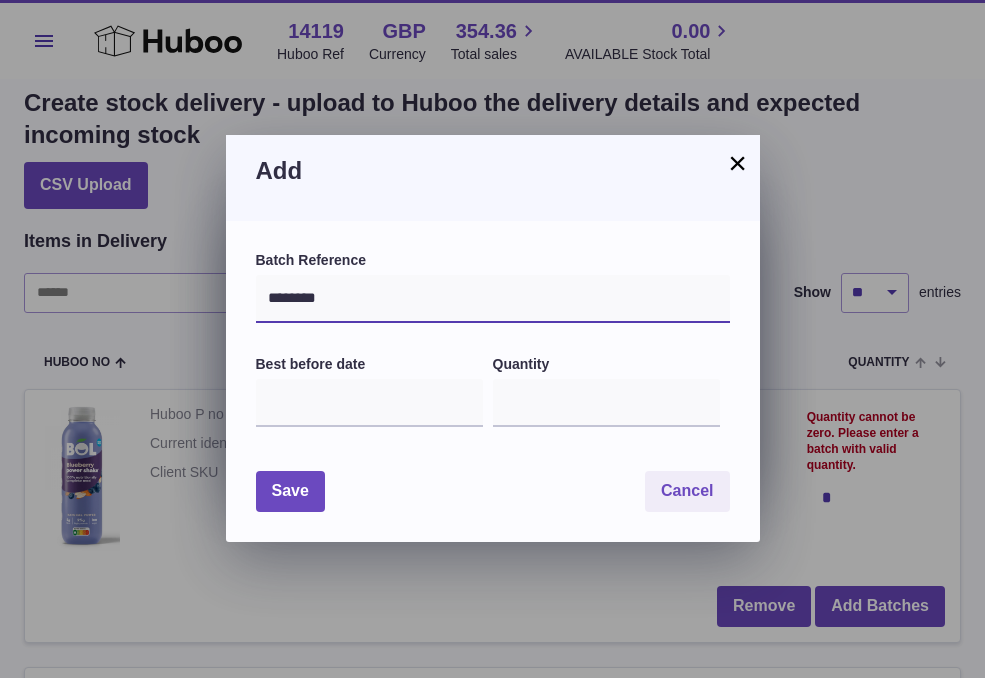 type on "********" 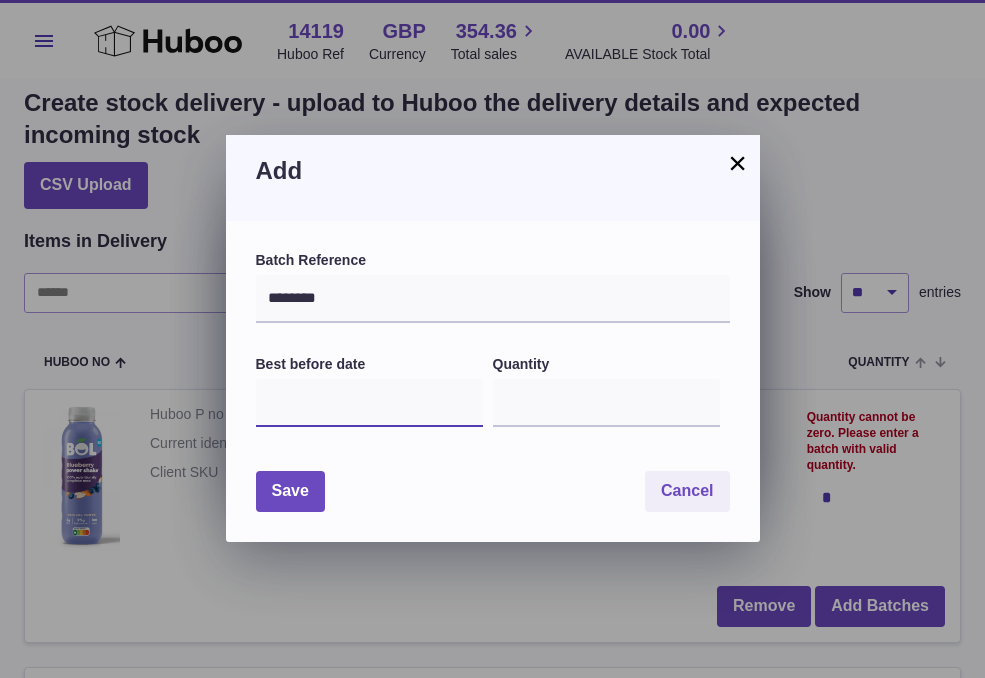 click at bounding box center [369, 403] 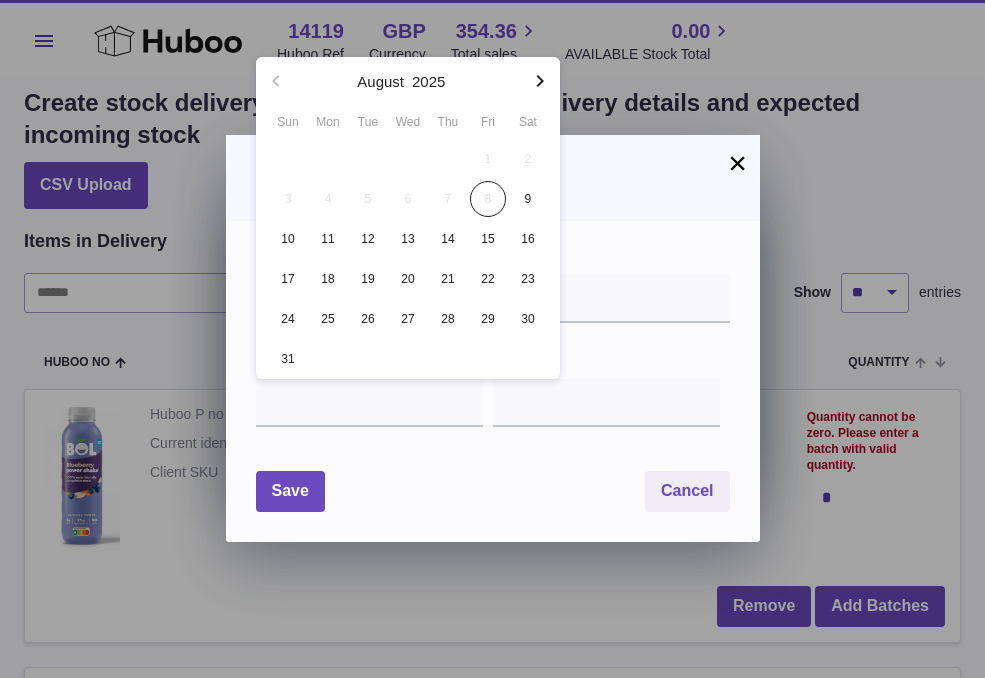 click 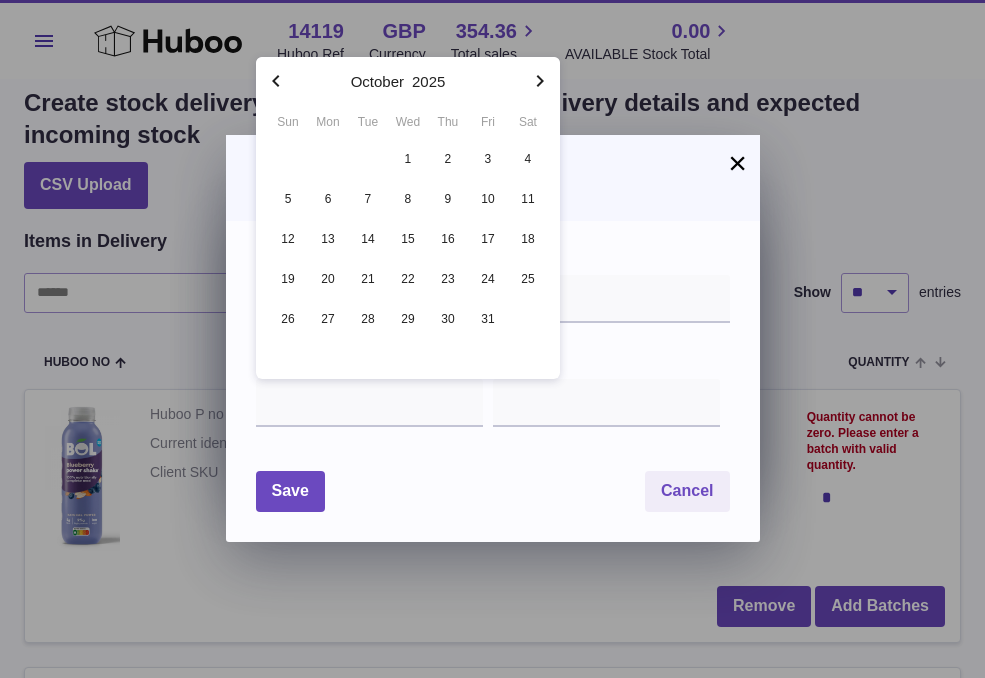 click 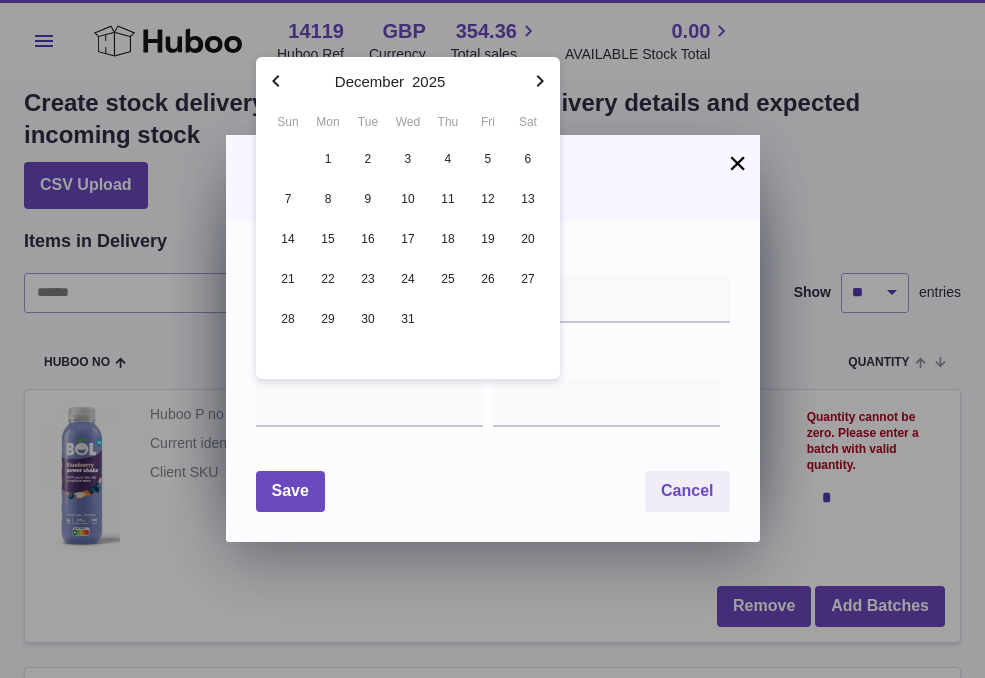 click 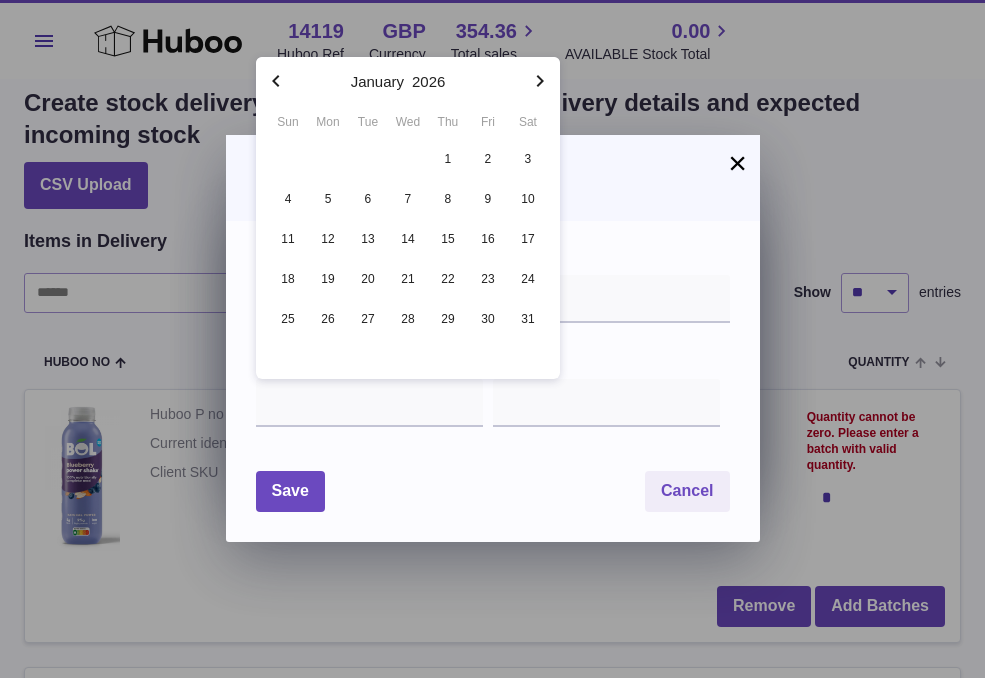 click 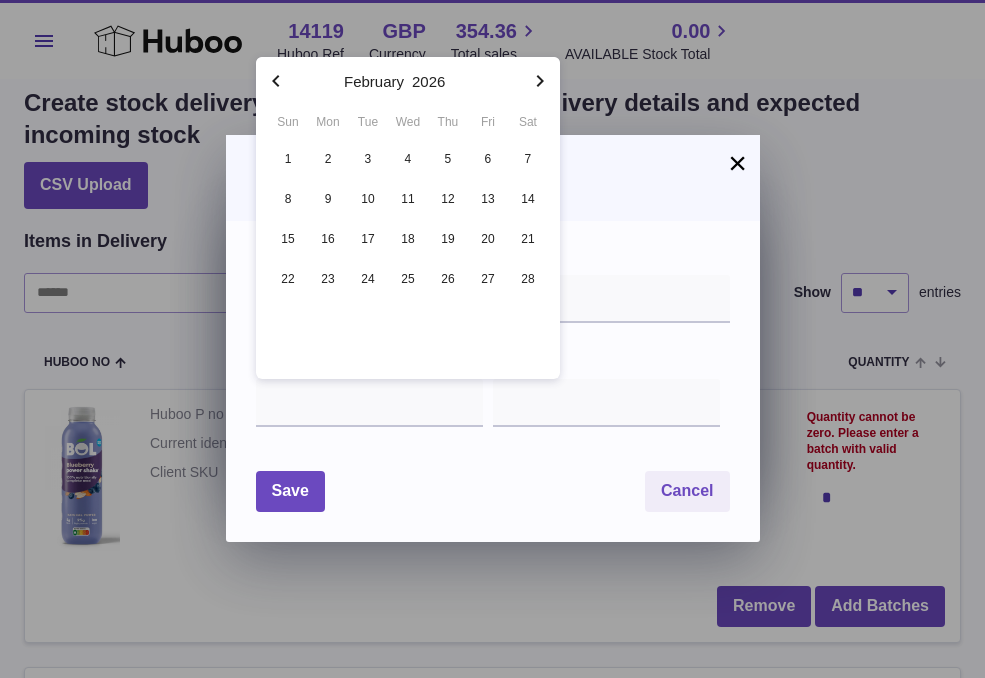 click 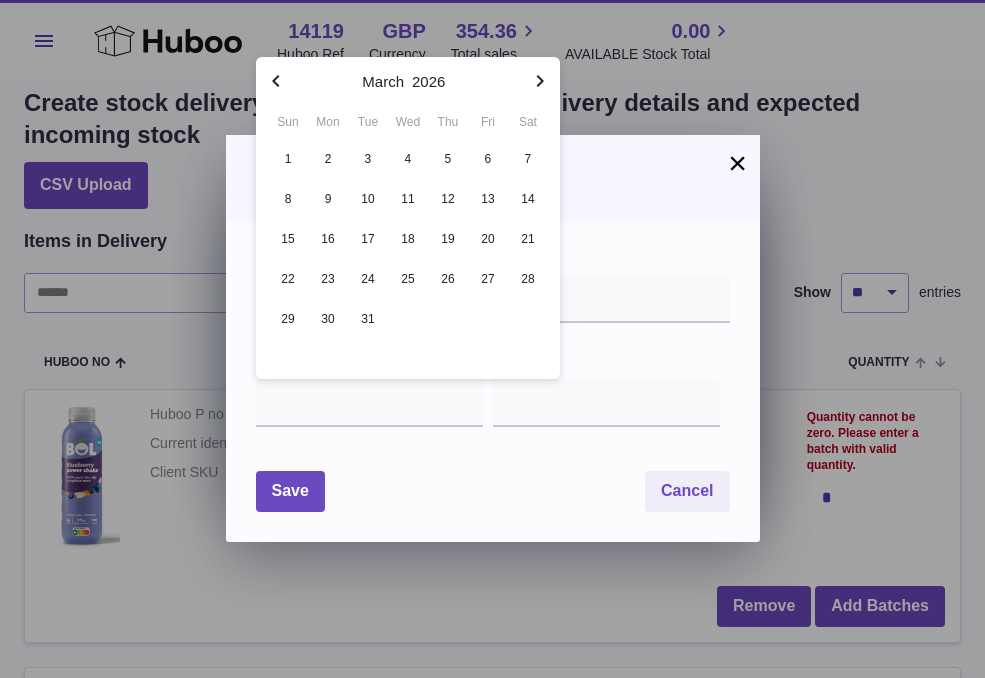 click 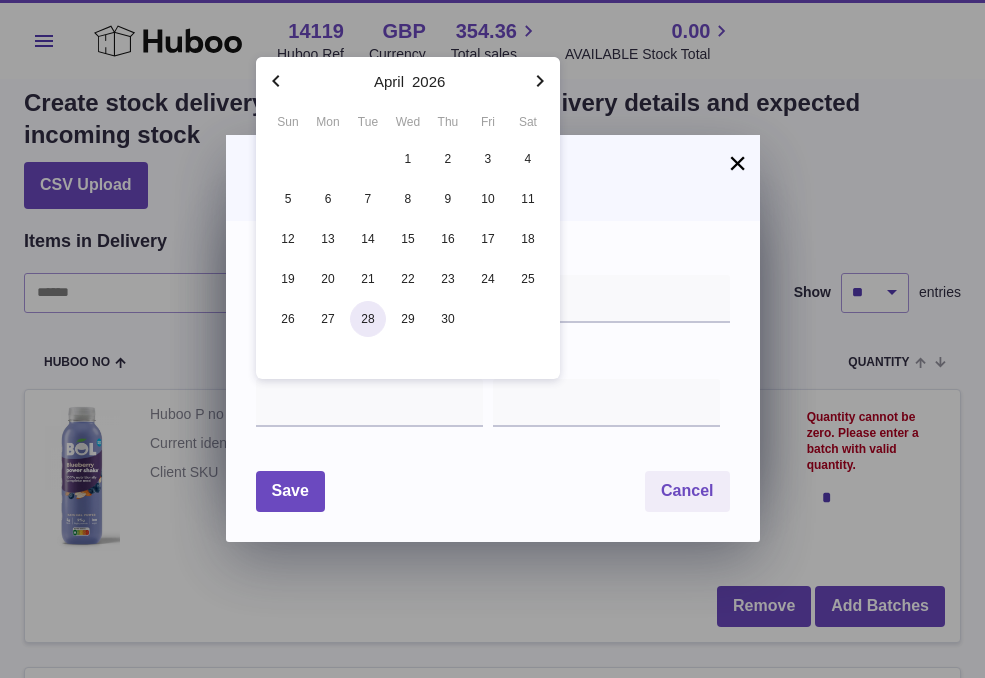 click on "28" at bounding box center (368, 319) 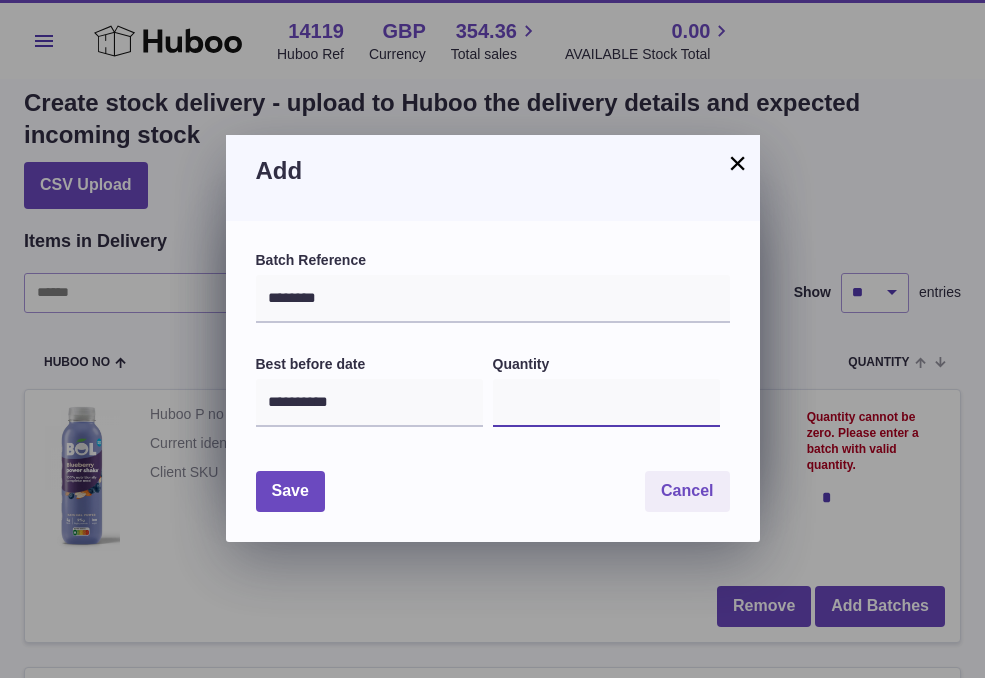 click on "*" at bounding box center [606, 403] 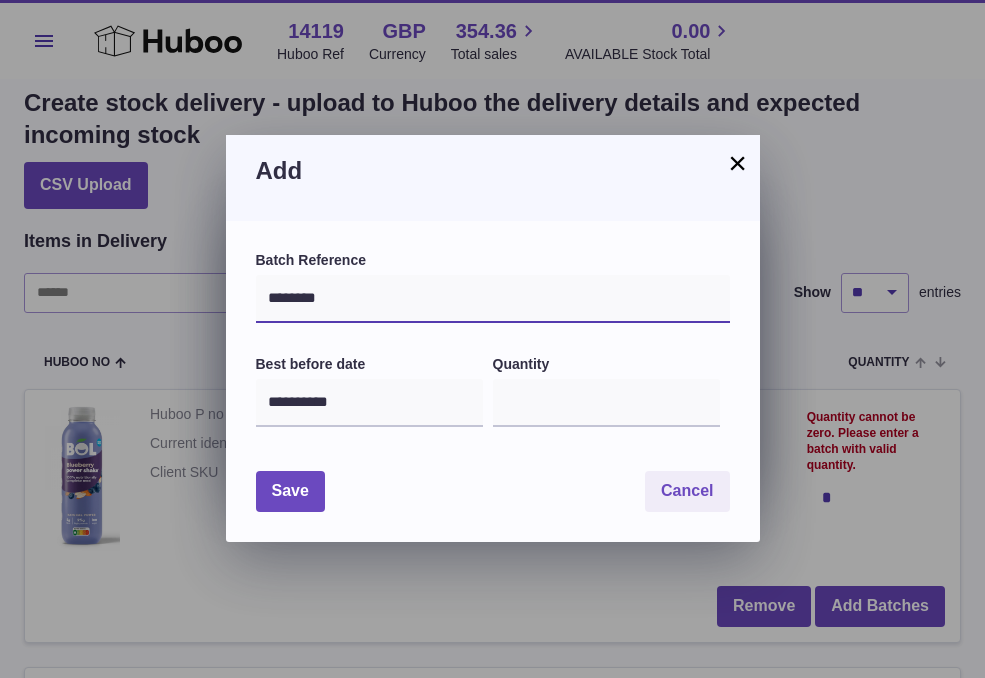 click on "********" at bounding box center [493, 299] 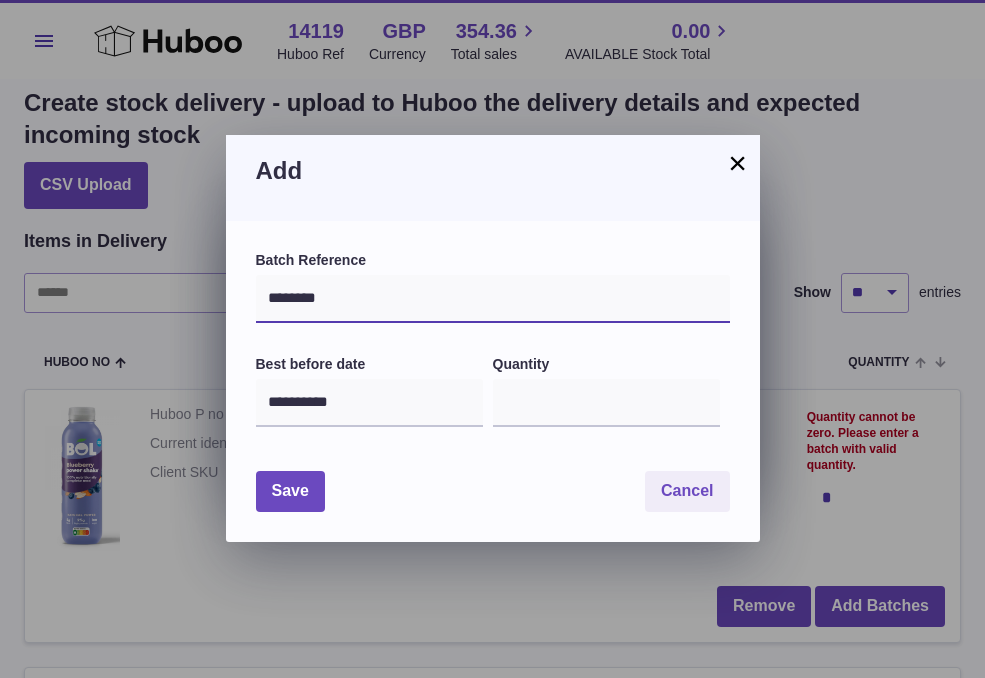 click on "********" at bounding box center [493, 299] 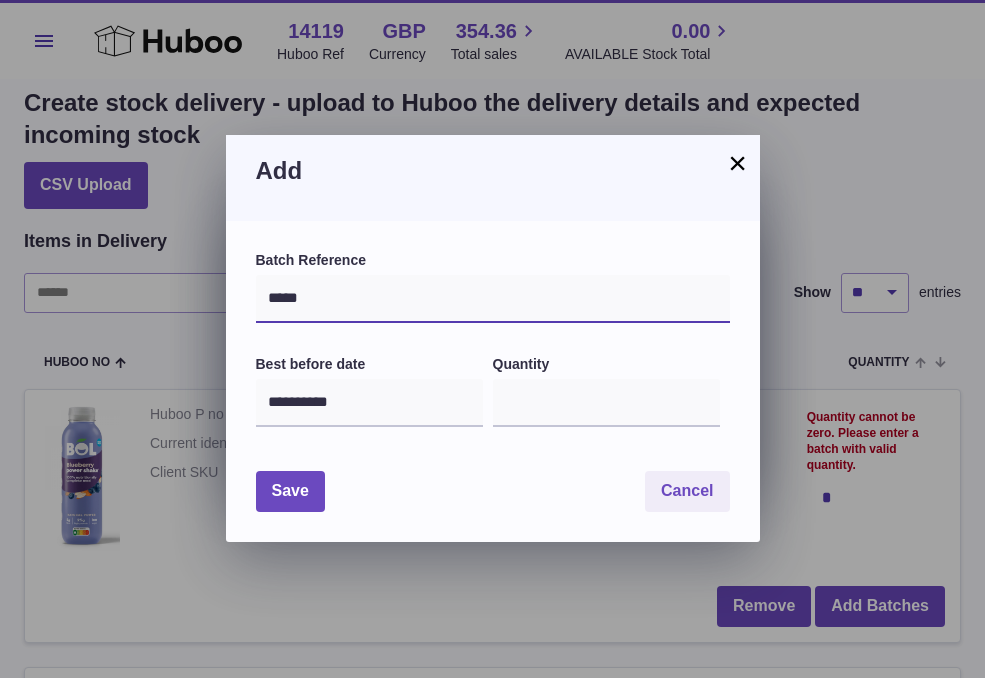 type on "******" 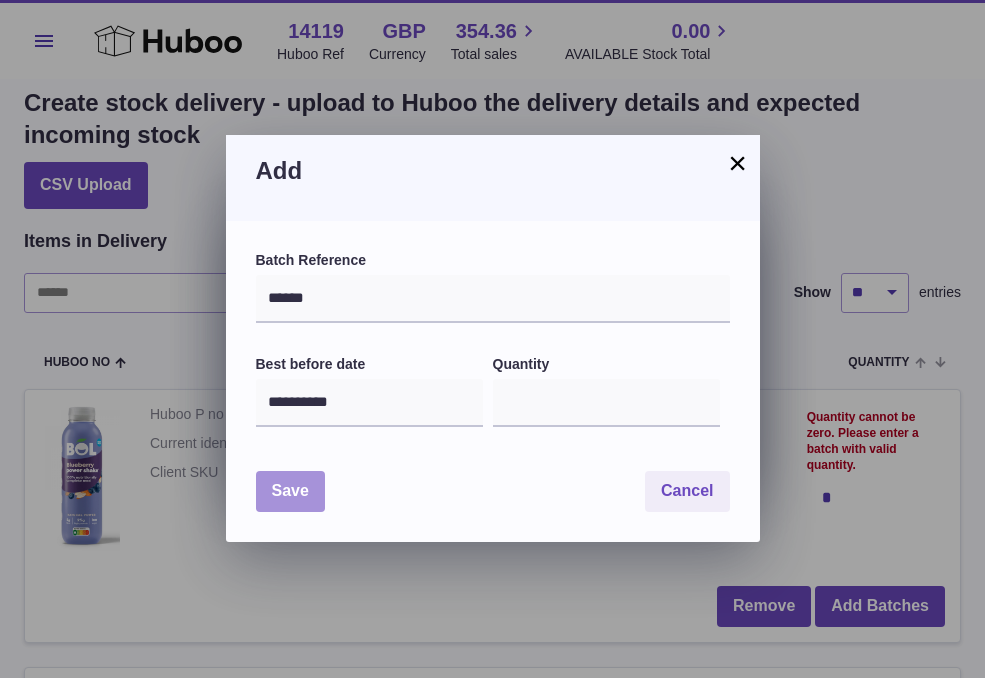 click on "Save" at bounding box center [290, 491] 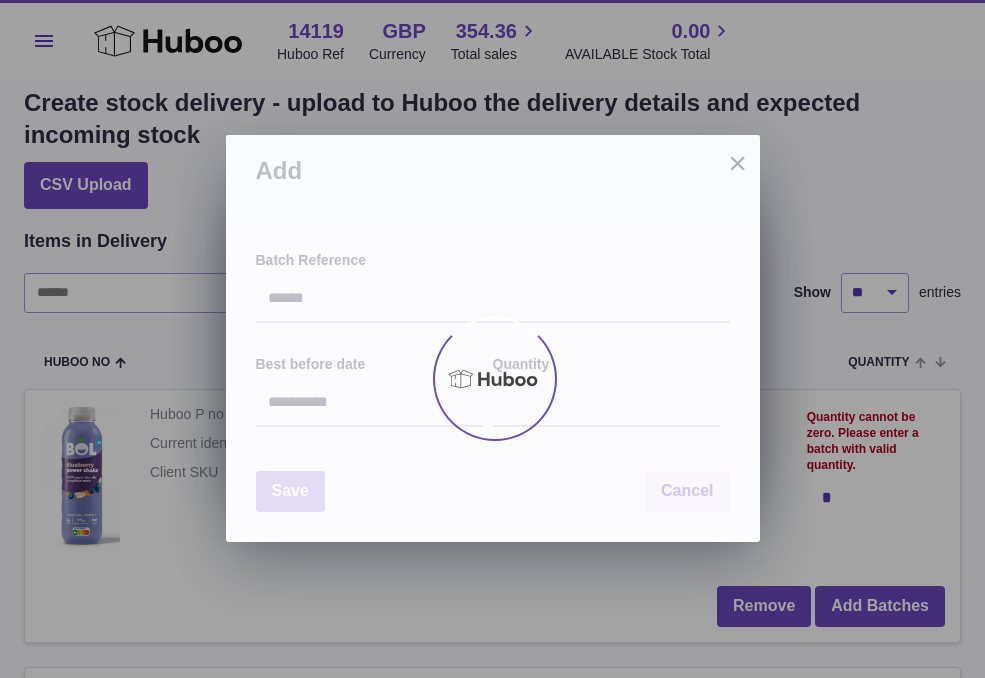 type on "****" 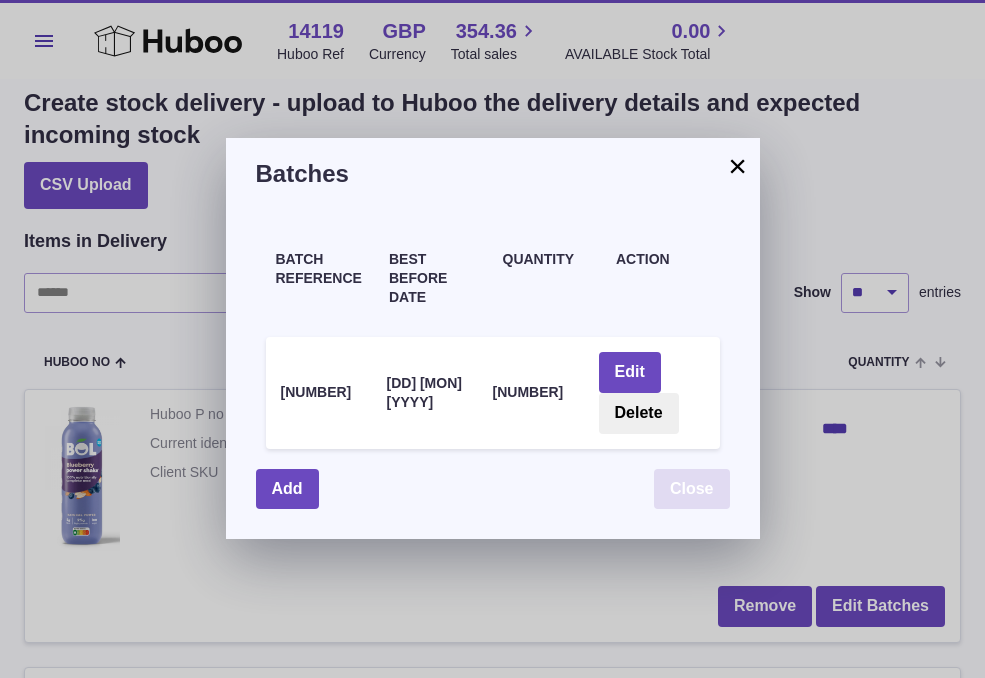 click on "Close" at bounding box center [692, 489] 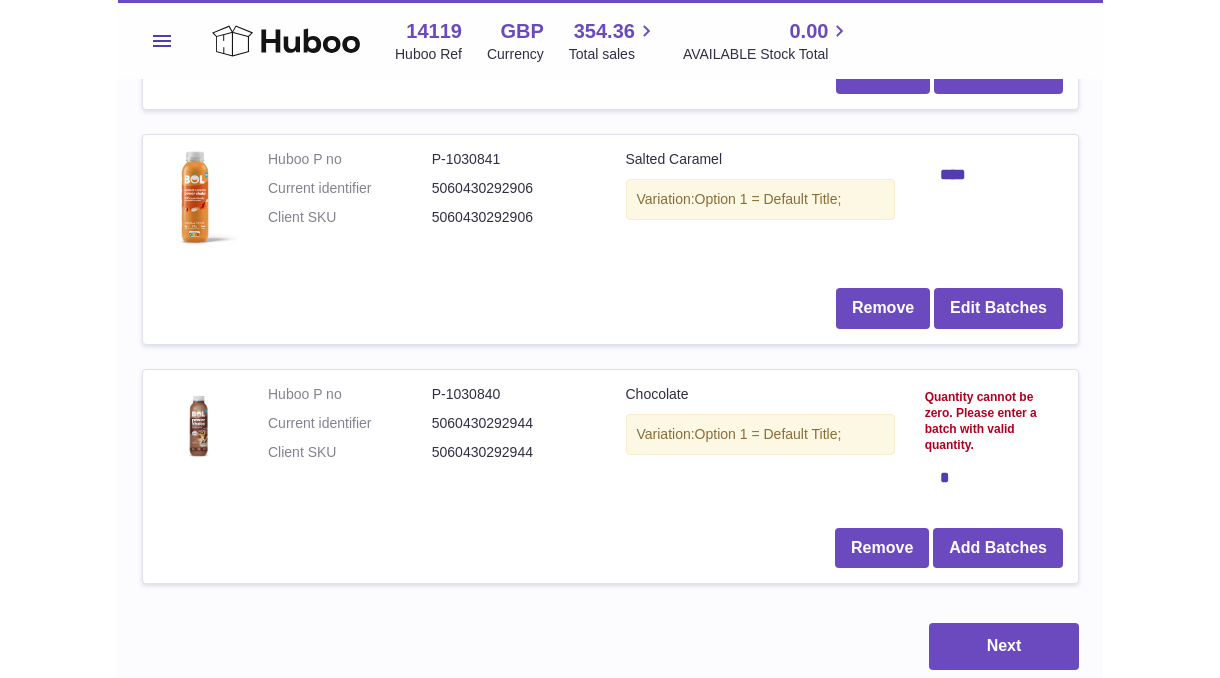 scroll, scrollTop: 564, scrollLeft: 0, axis: vertical 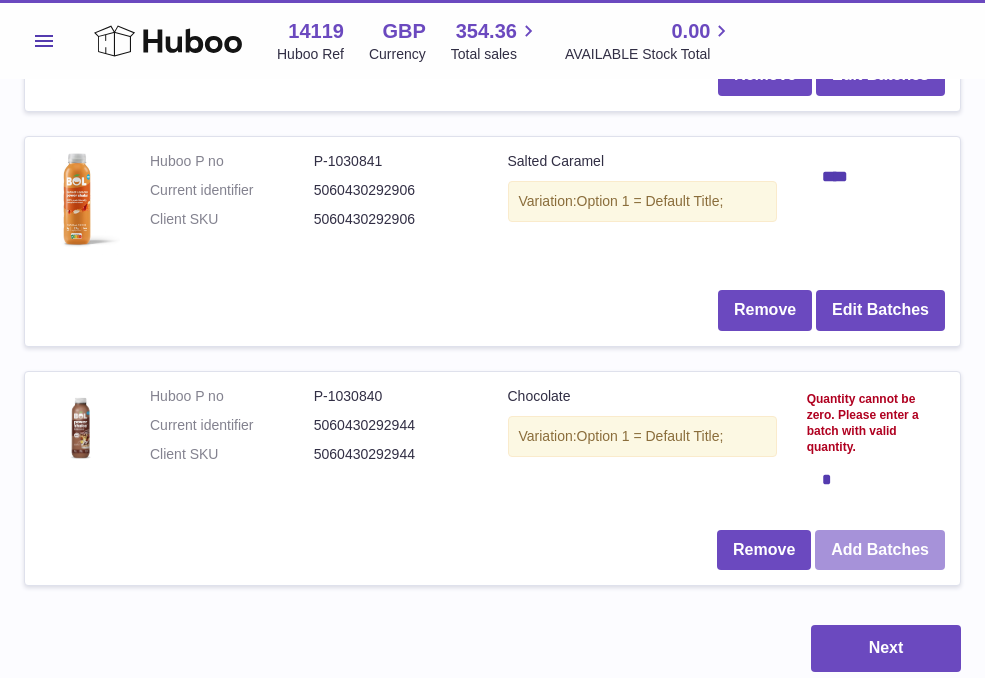 click on "Add Batches" at bounding box center (880, 550) 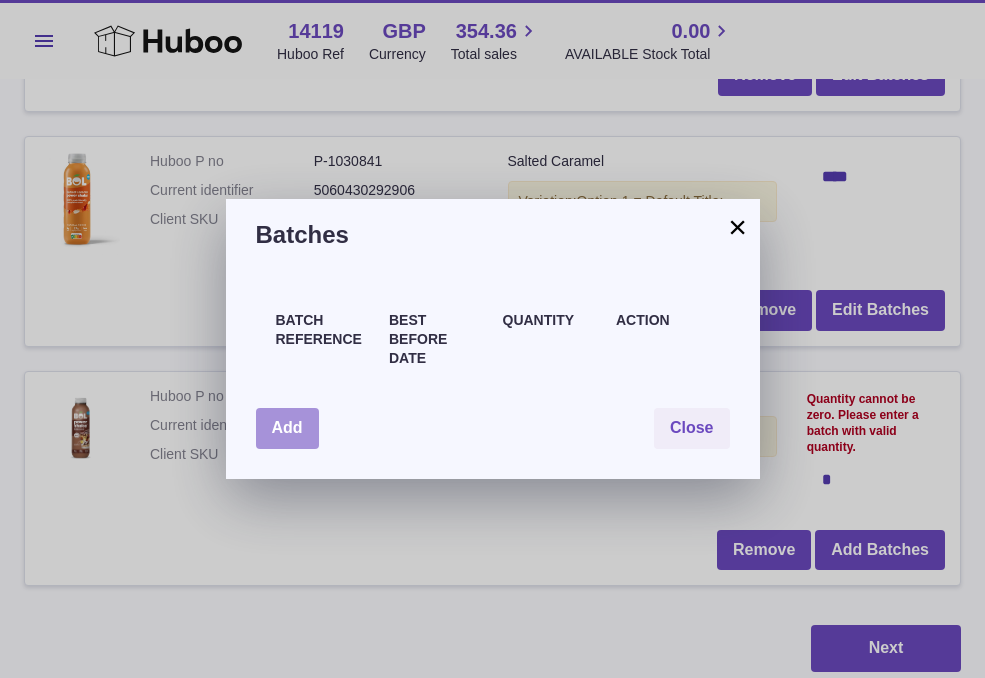click on "Add" at bounding box center (287, 428) 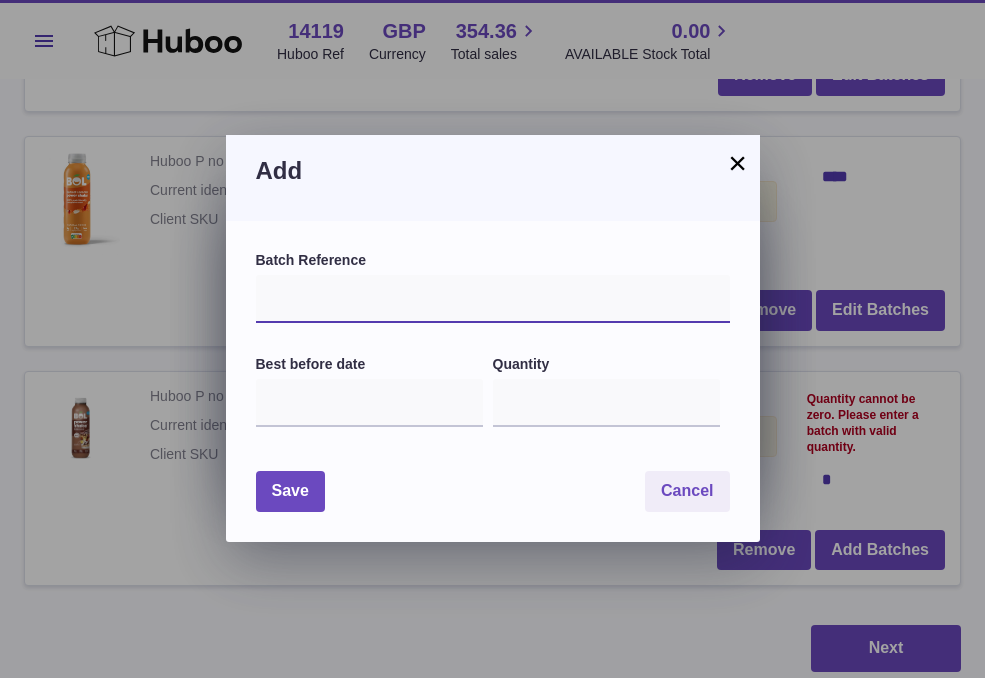 click at bounding box center (493, 299) 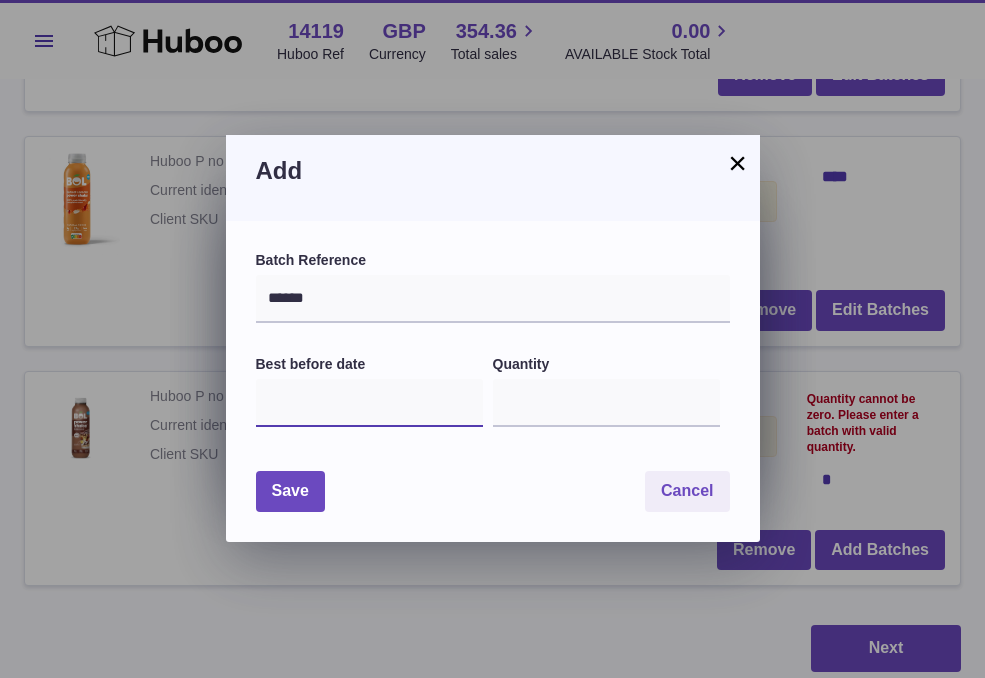 click at bounding box center (369, 403) 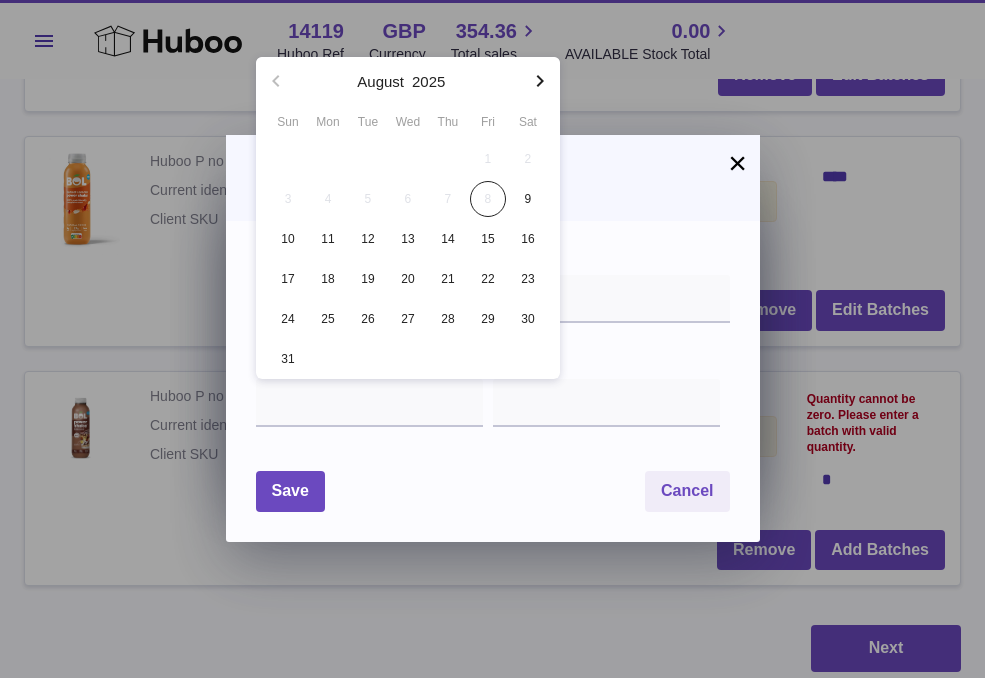 click 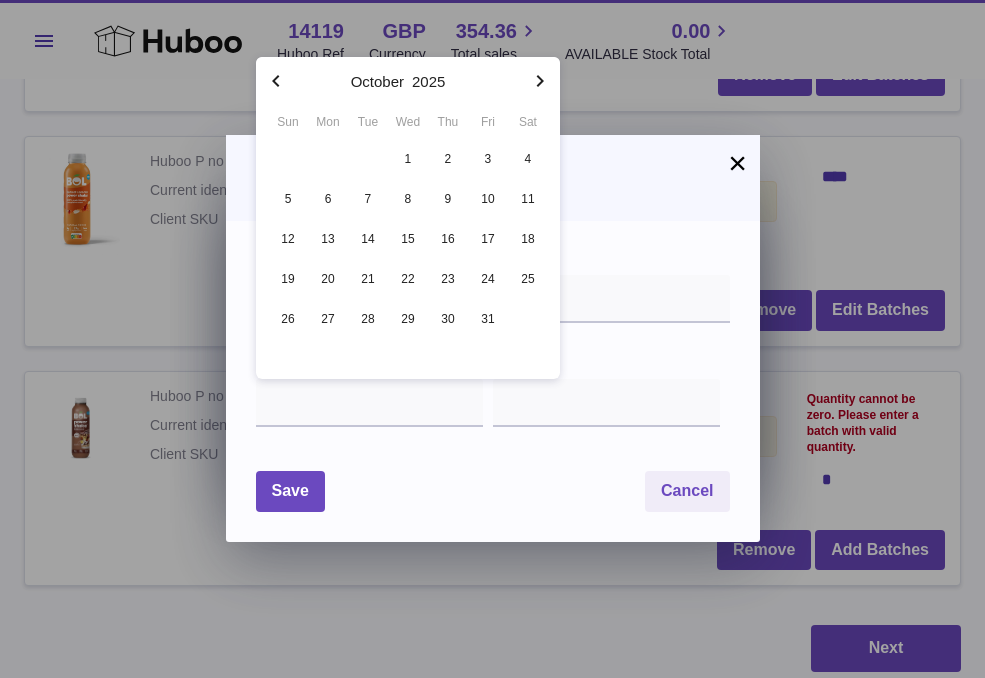 click 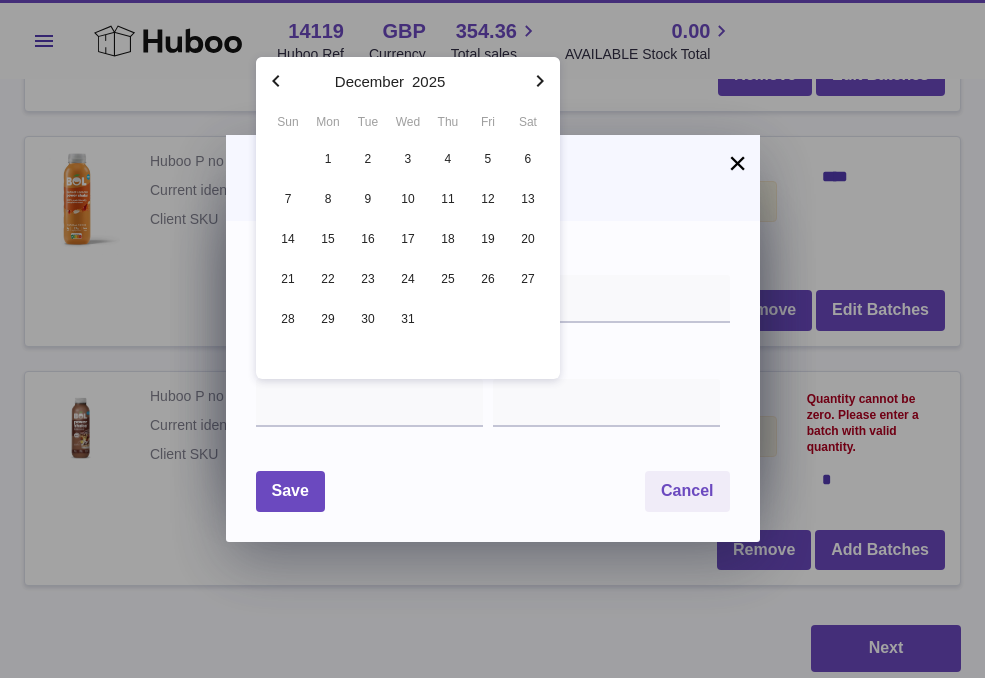 click 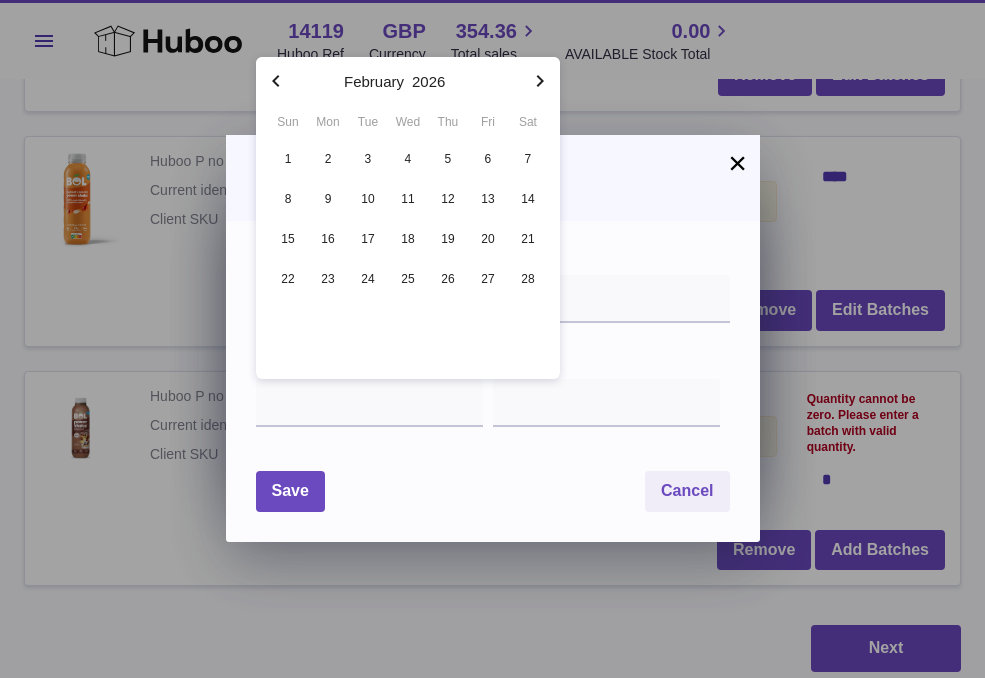 click 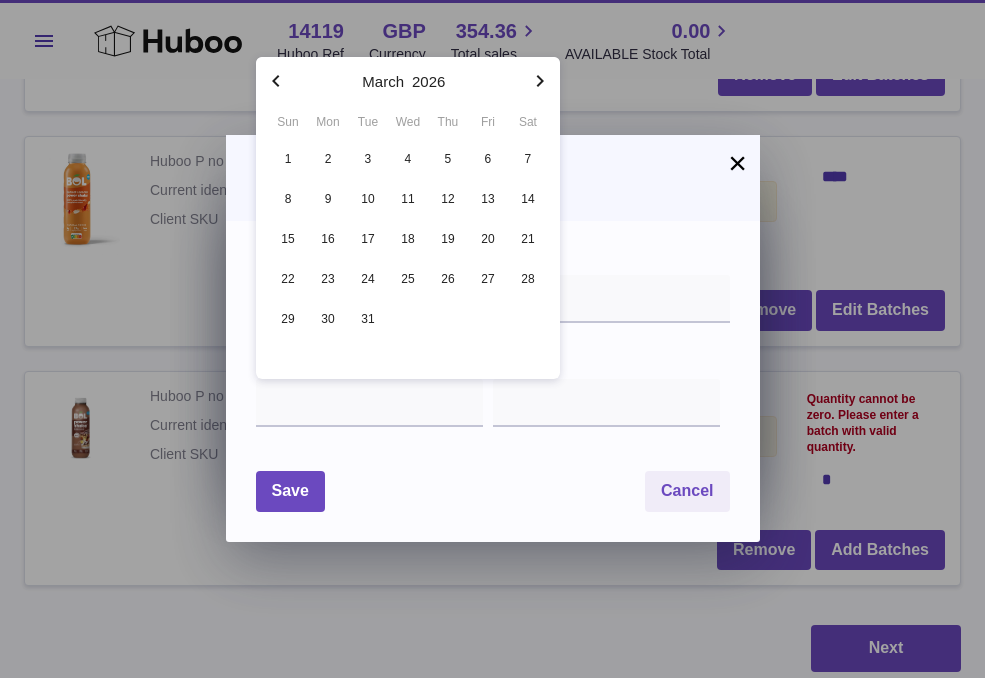 click 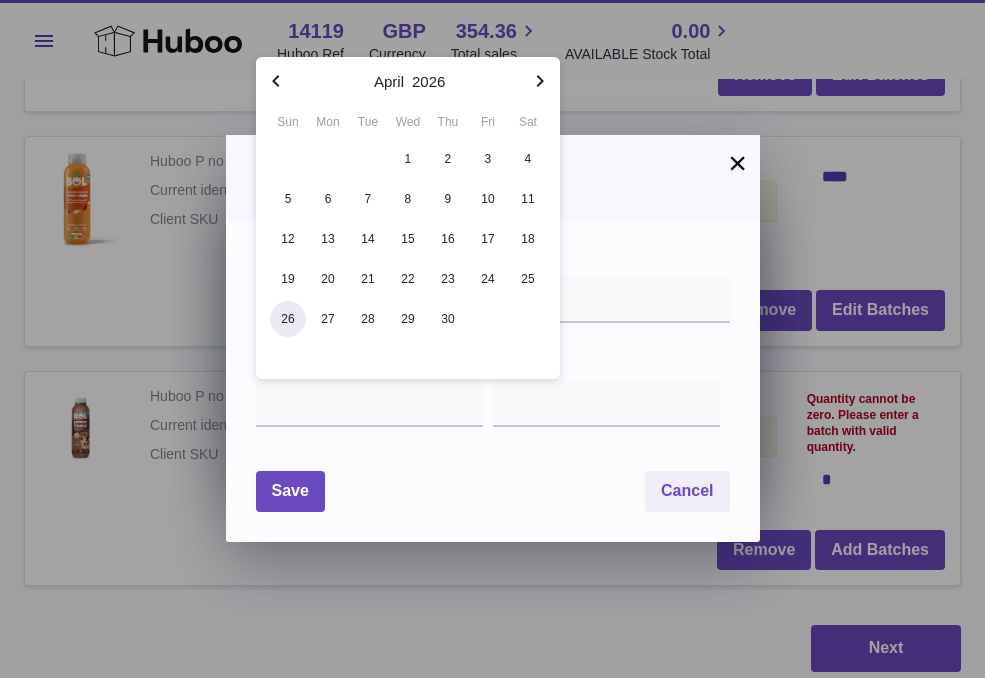 click on "26" at bounding box center (288, 319) 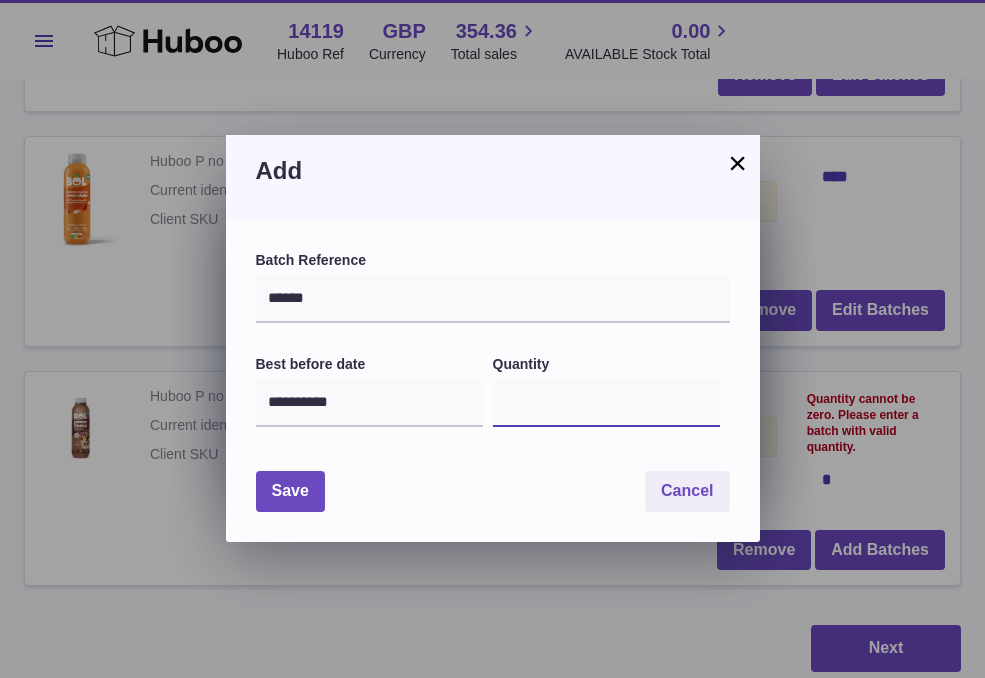click on "*" at bounding box center (606, 403) 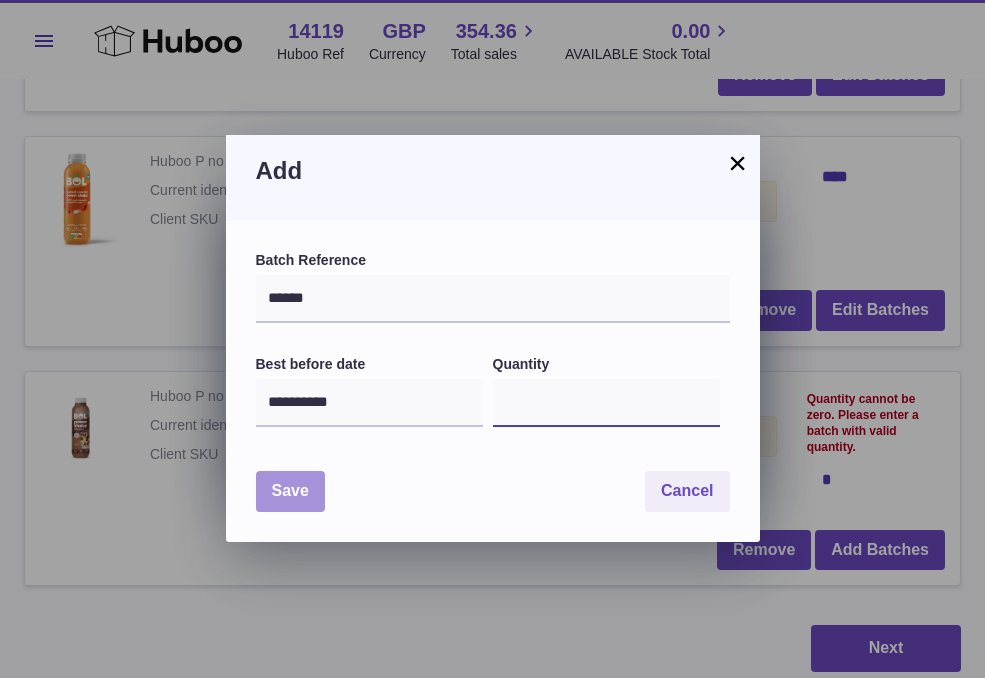 type on "****" 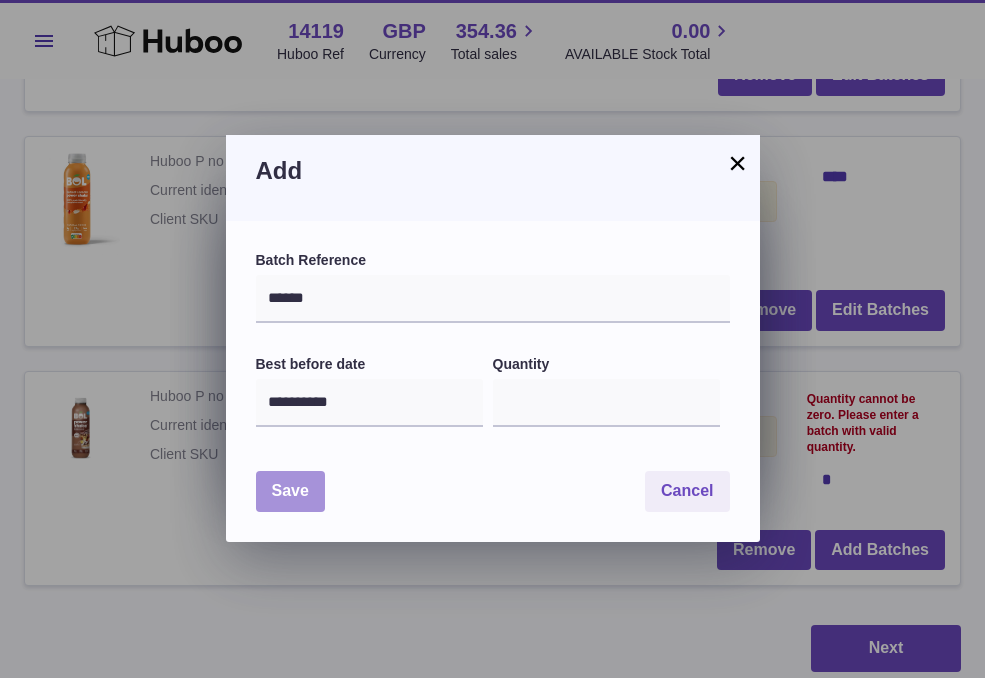 click on "Save" at bounding box center [290, 491] 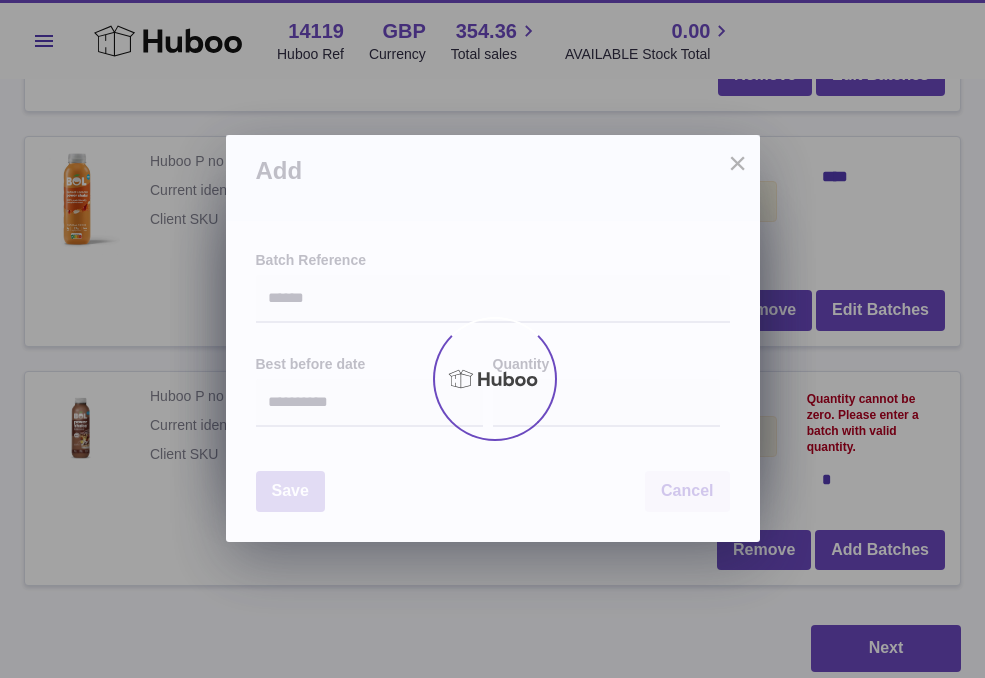 type on "****" 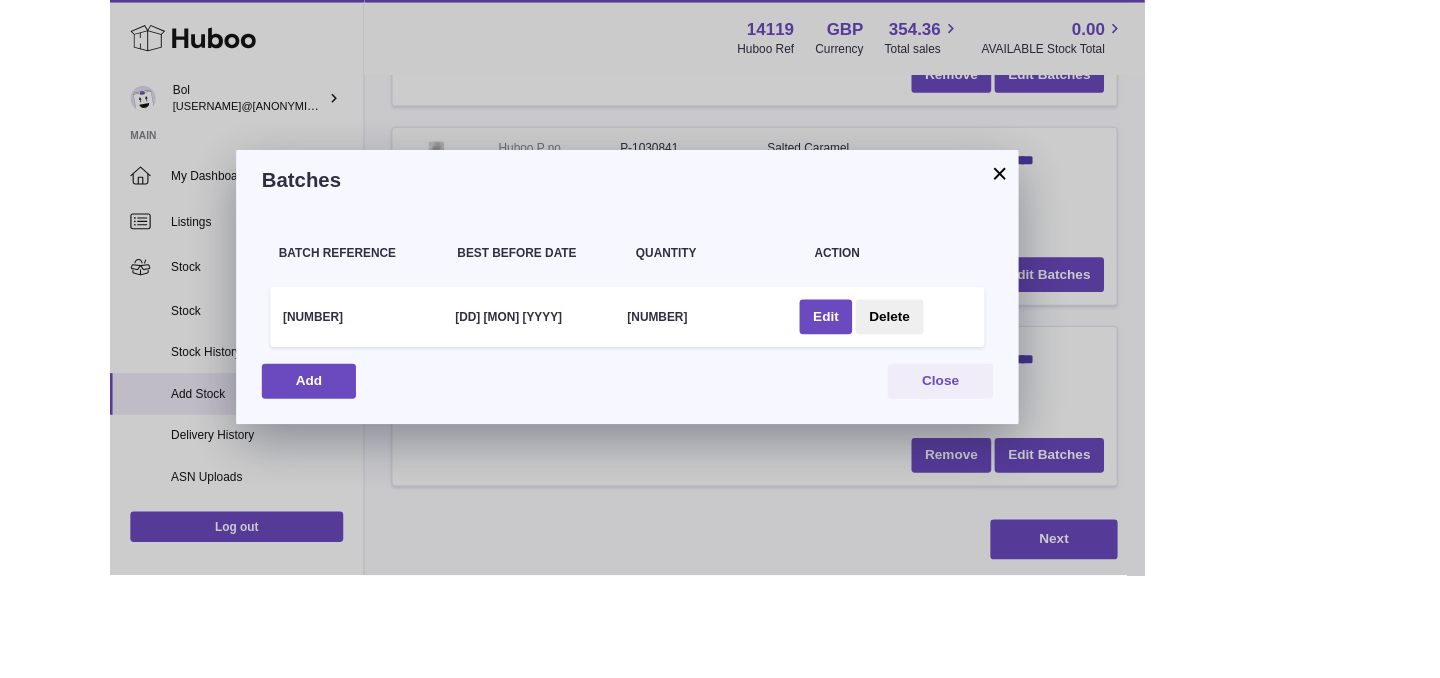 scroll, scrollTop: 531, scrollLeft: 0, axis: vertical 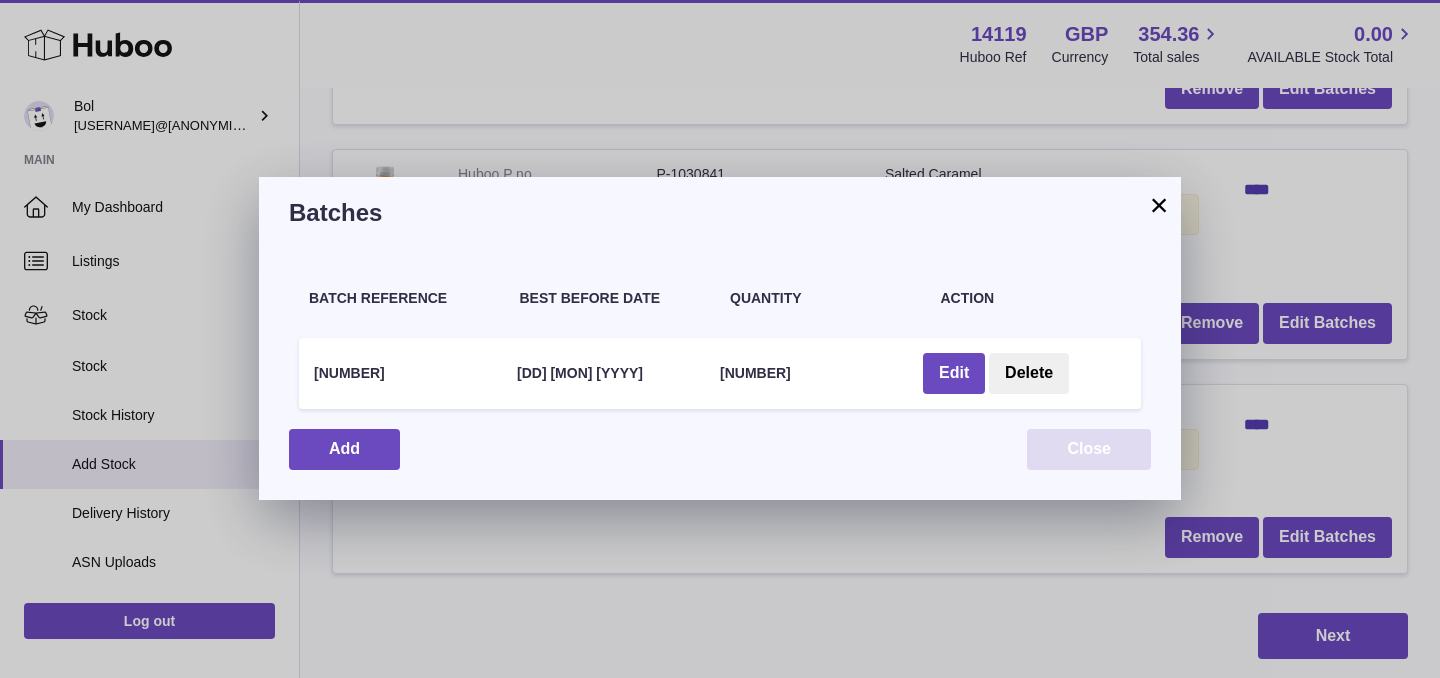 click on "Close" at bounding box center [1089, 449] 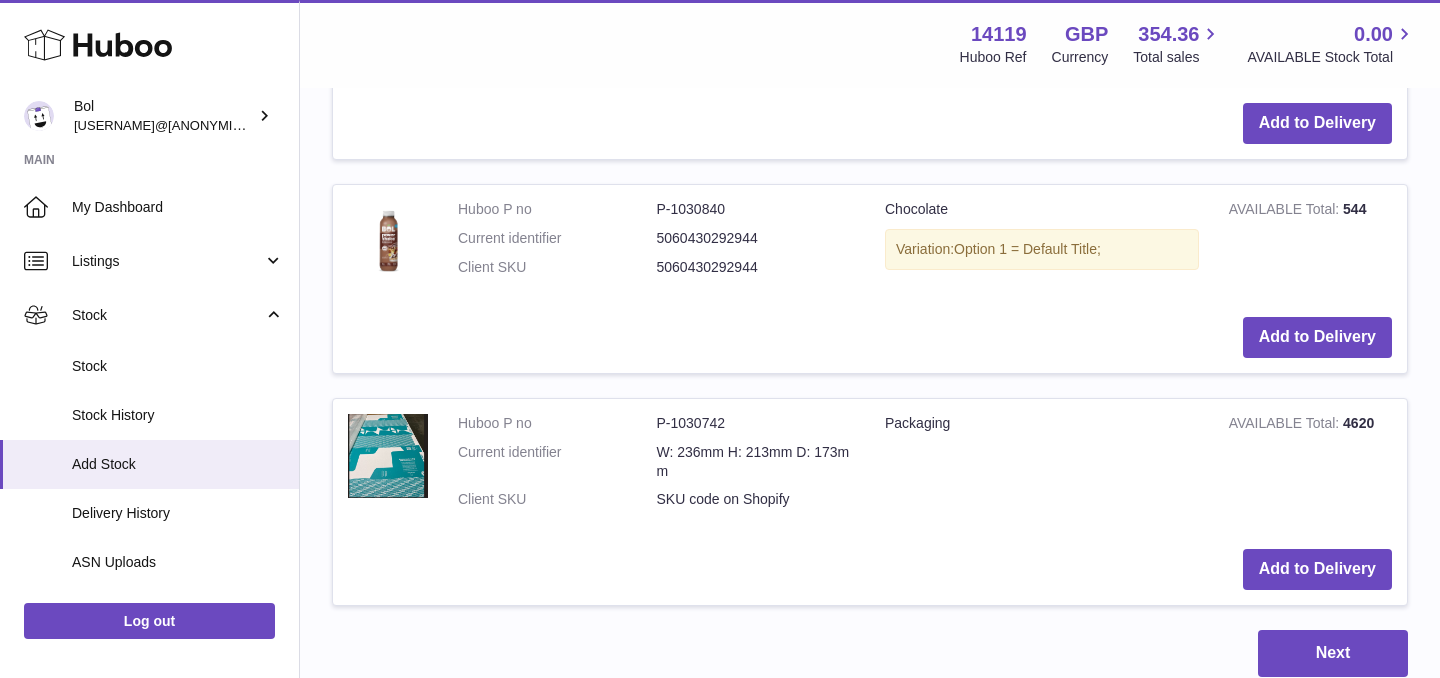scroll, scrollTop: 2551, scrollLeft: 0, axis: vertical 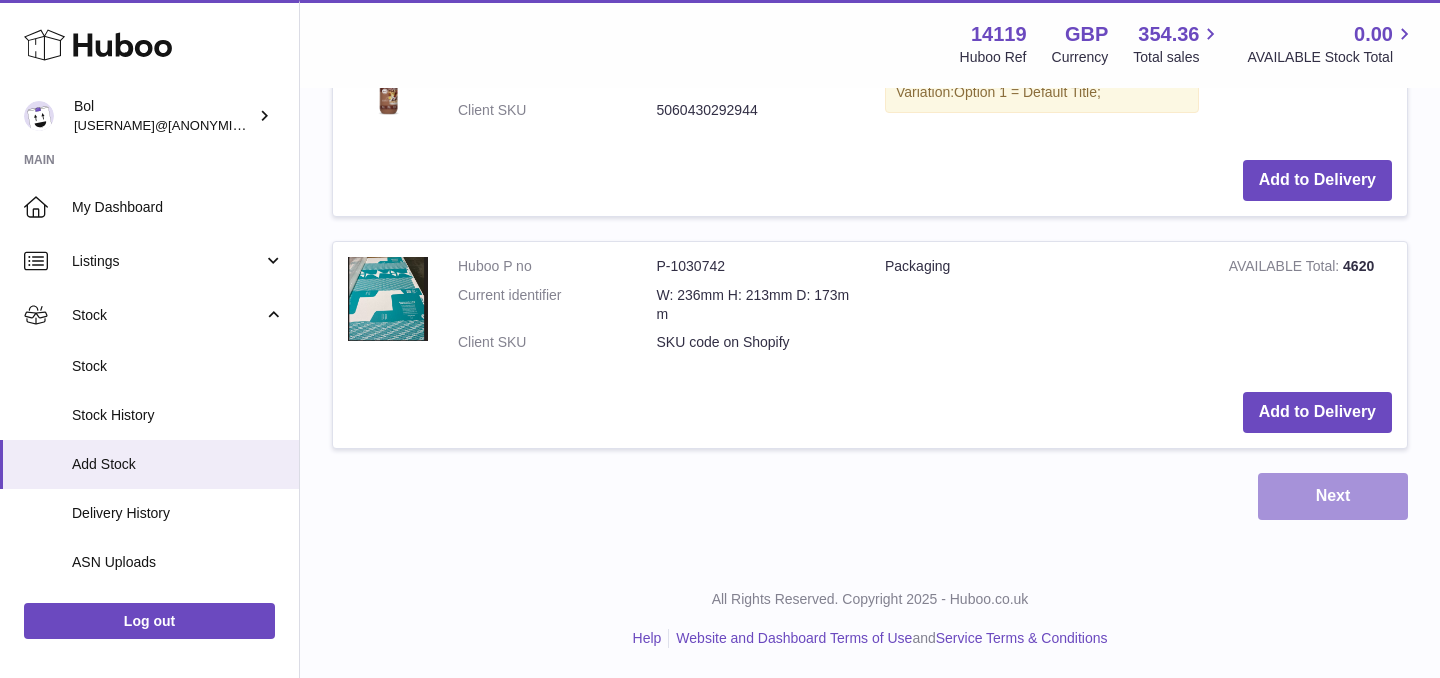 click on "Next" at bounding box center (1333, 496) 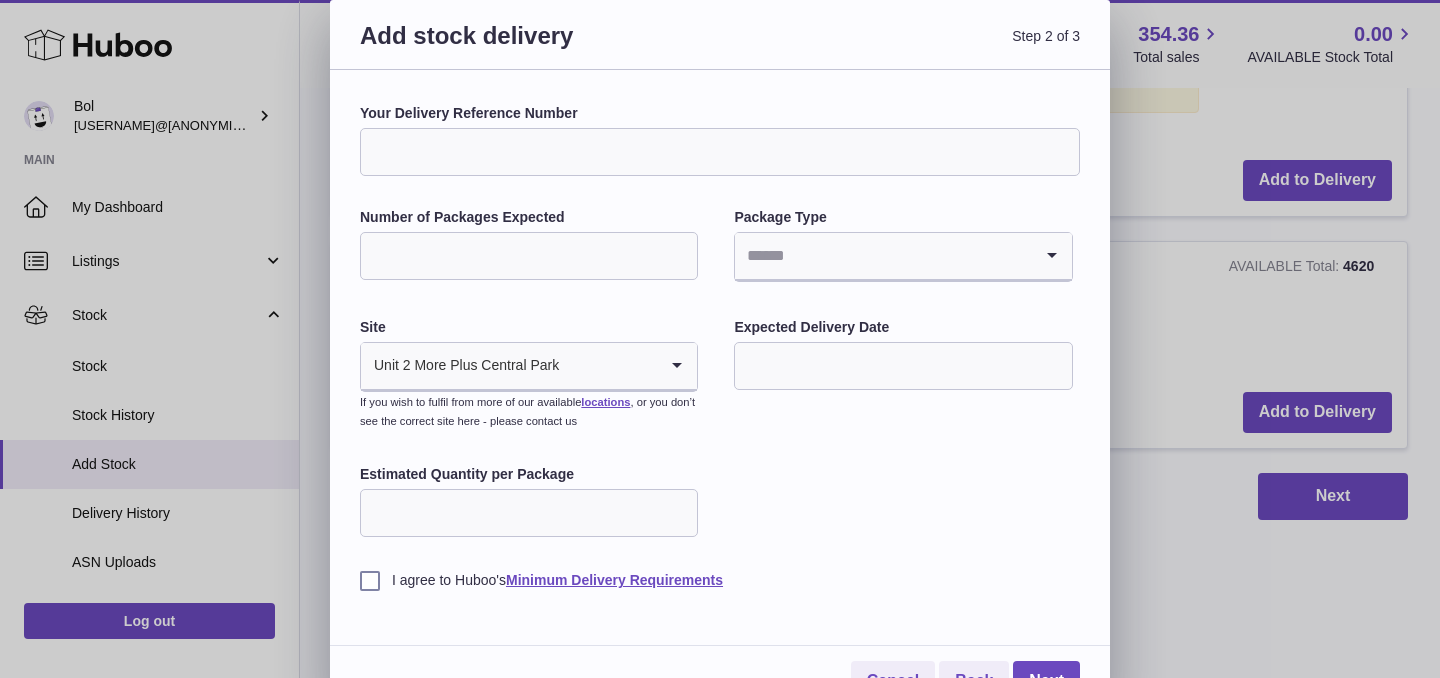 click on "Your Delivery Reference Number" at bounding box center [720, 152] 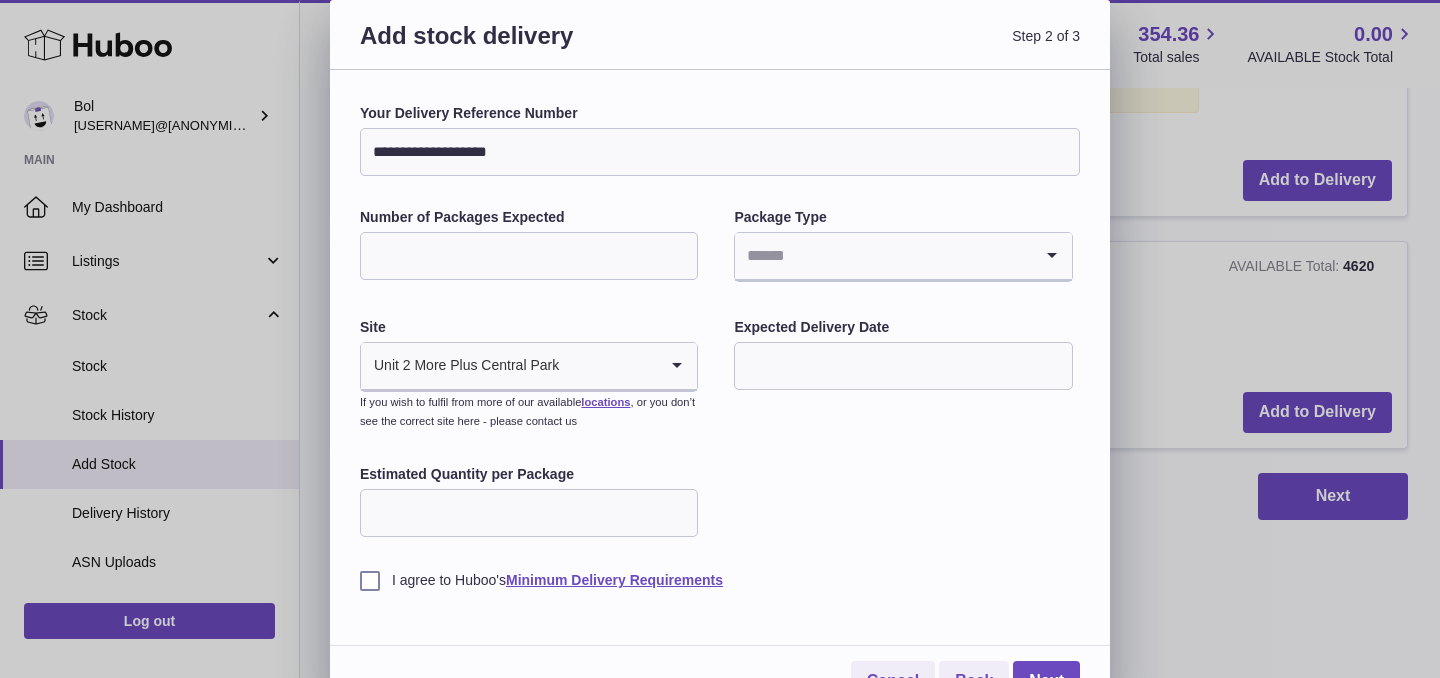 drag, startPoint x: 492, startPoint y: 151, endPoint x: 643, endPoint y: 151, distance: 151 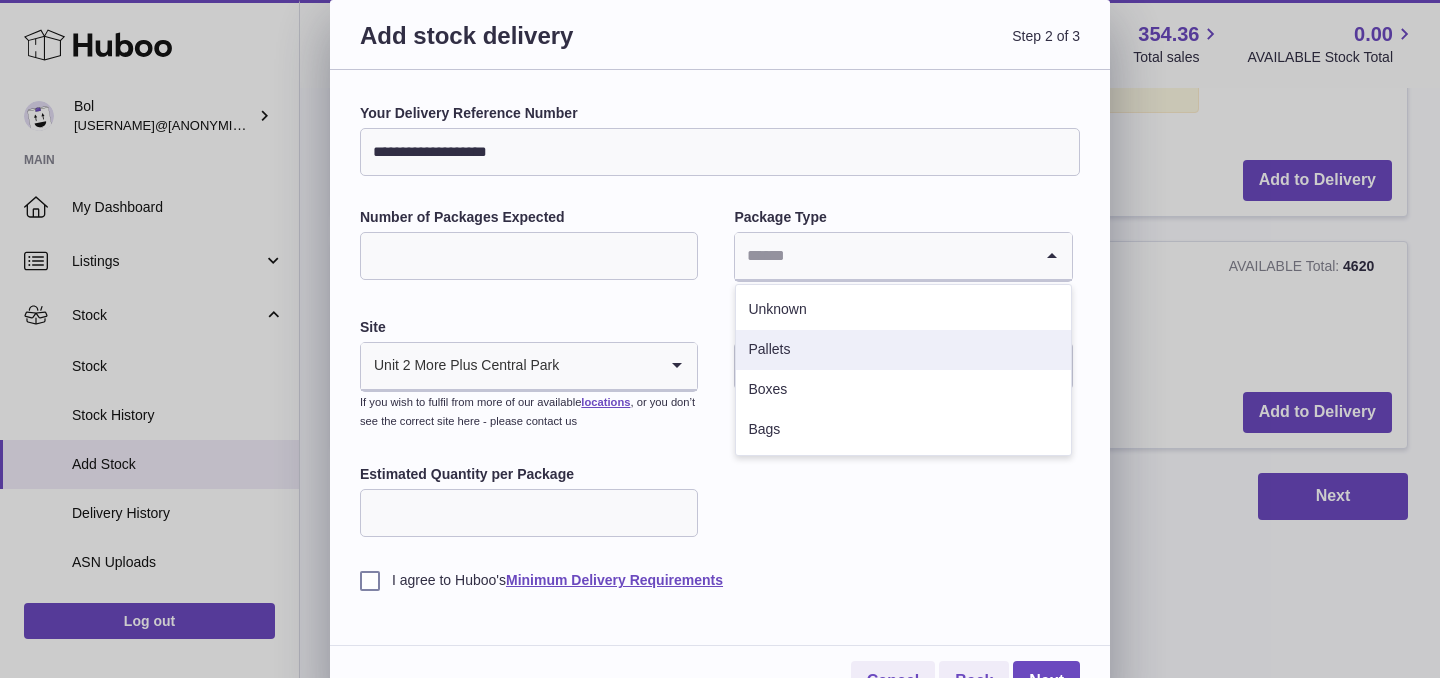 click on "Pallets" at bounding box center (903, 350) 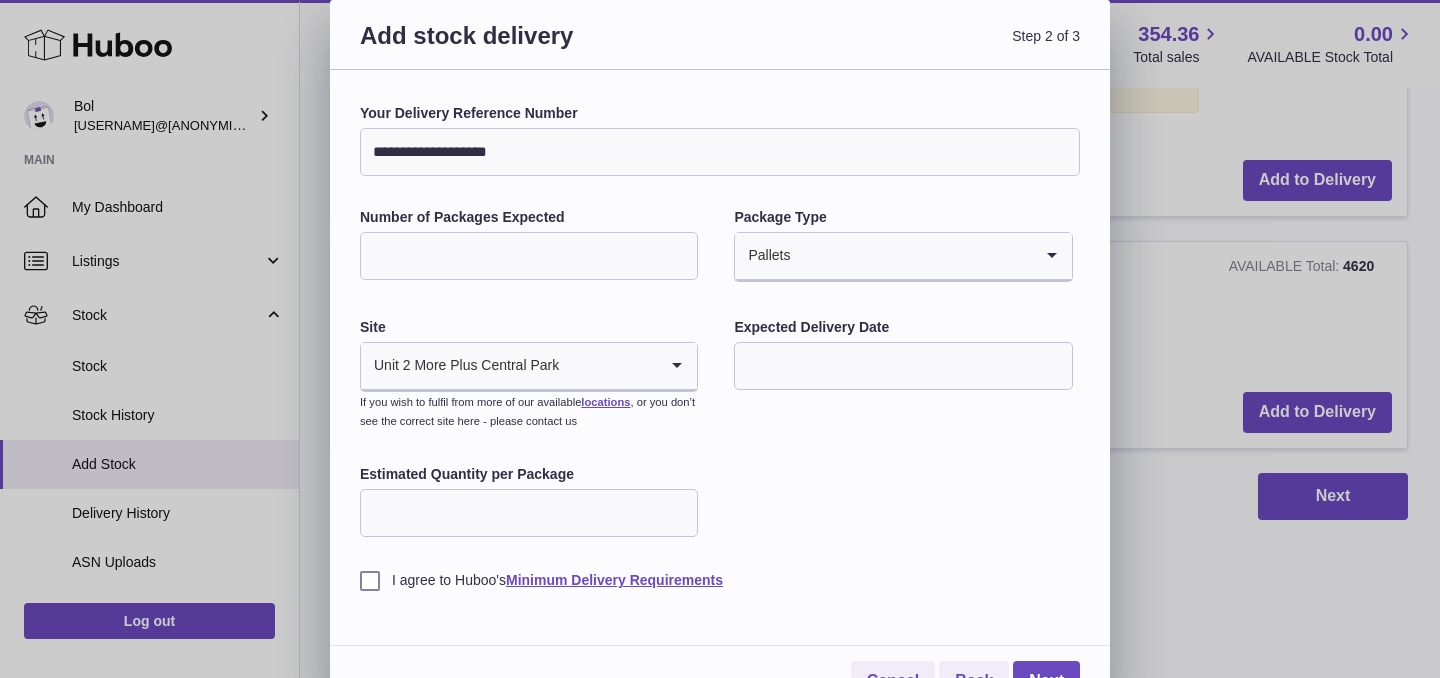 click on "Number of Packages Expected" at bounding box center [529, 256] 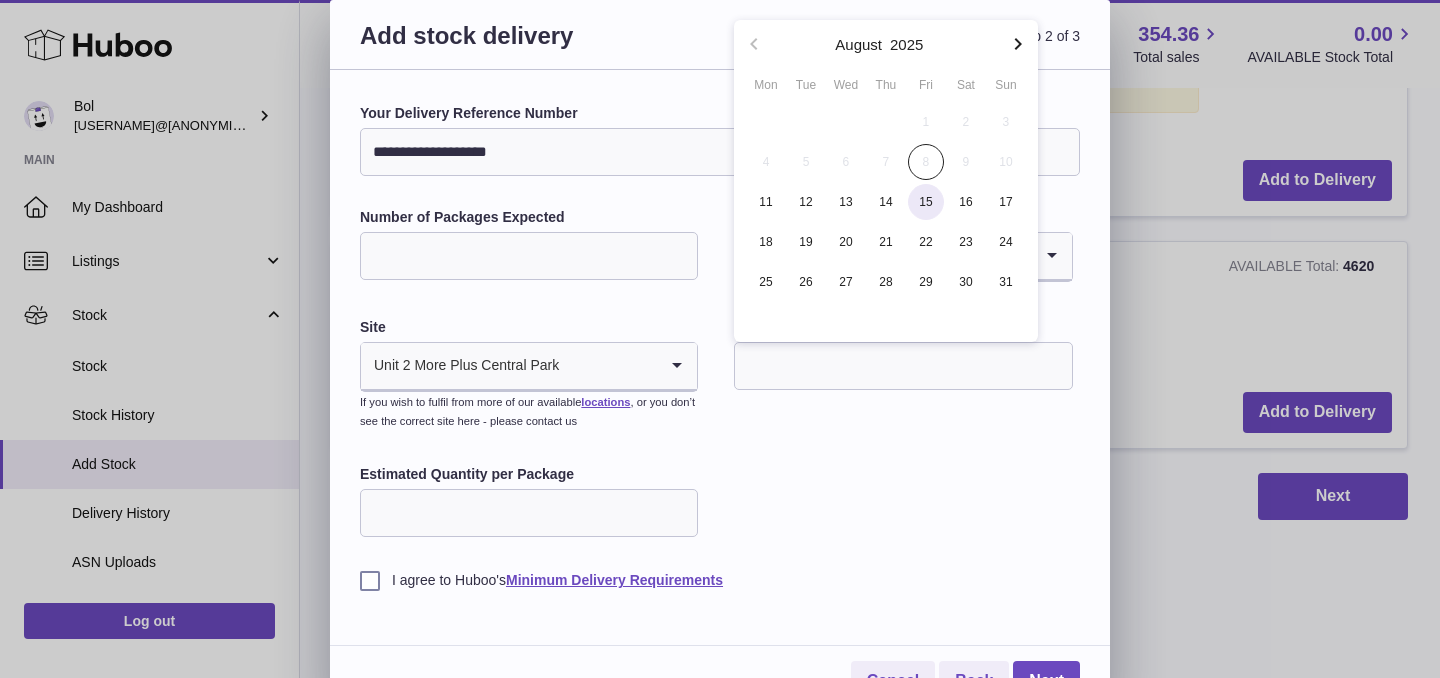 click on "15" at bounding box center [926, 202] 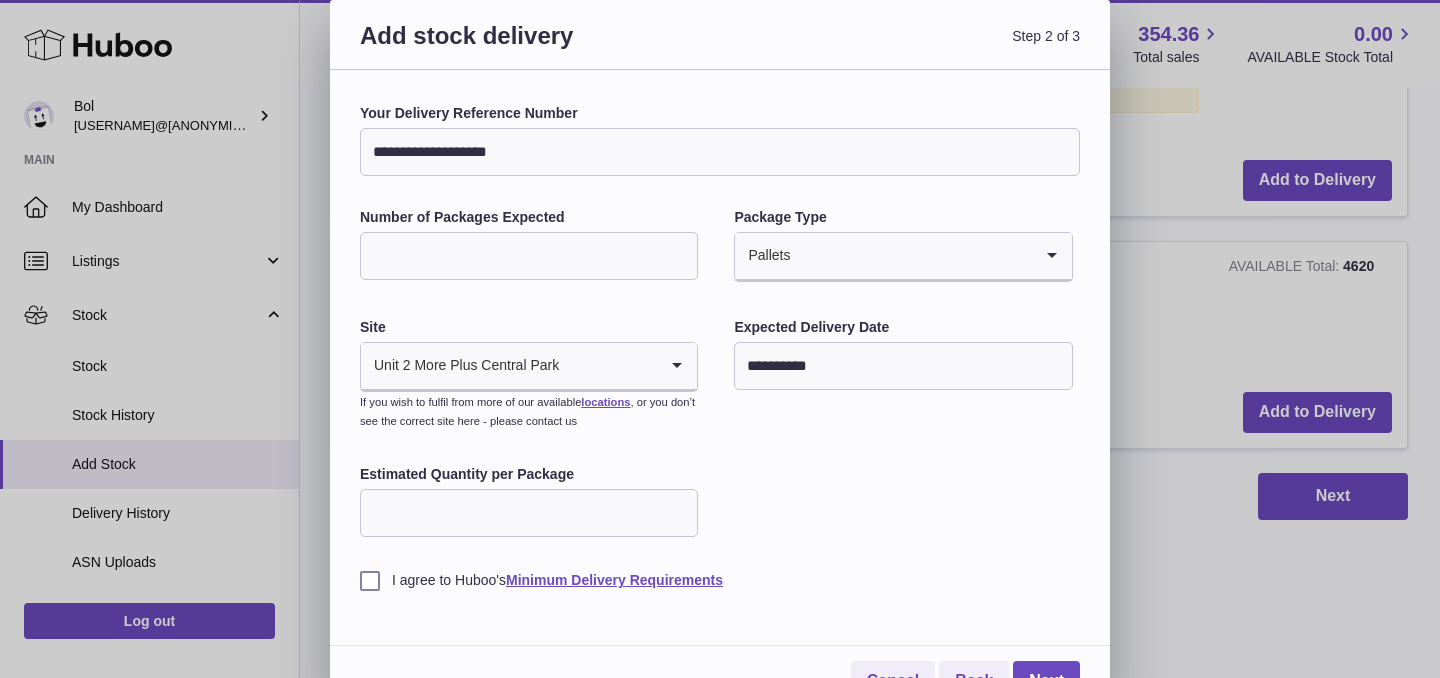 scroll, scrollTop: 36, scrollLeft: 0, axis: vertical 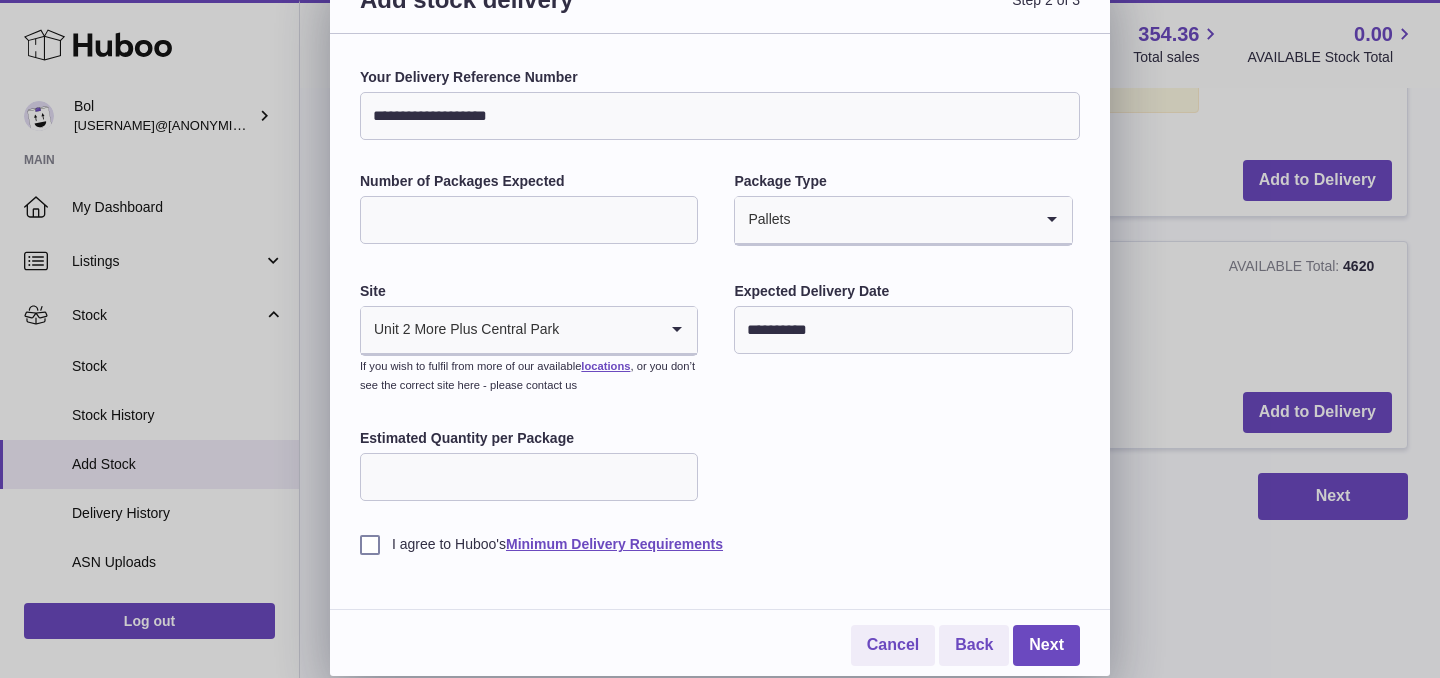 click on "Estimated Quantity per Package" at bounding box center (529, 477) 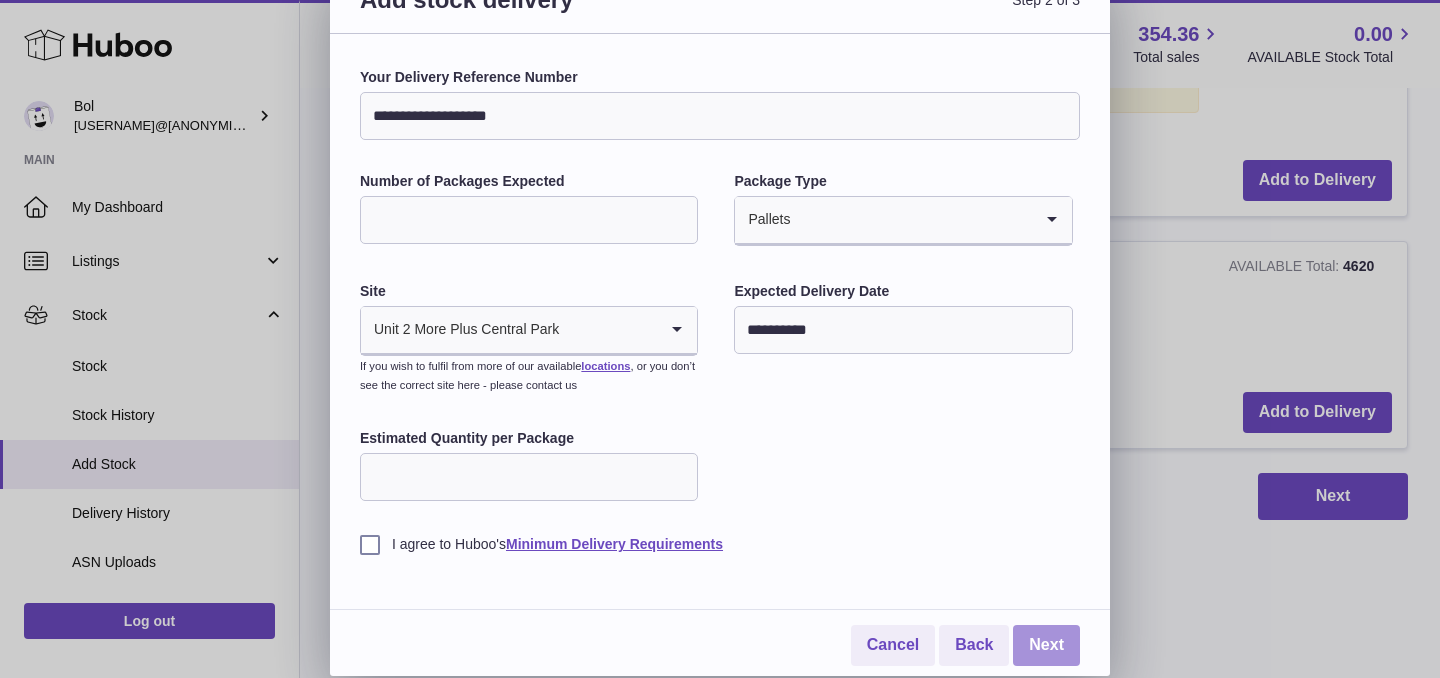 click on "Next" at bounding box center (1046, 645) 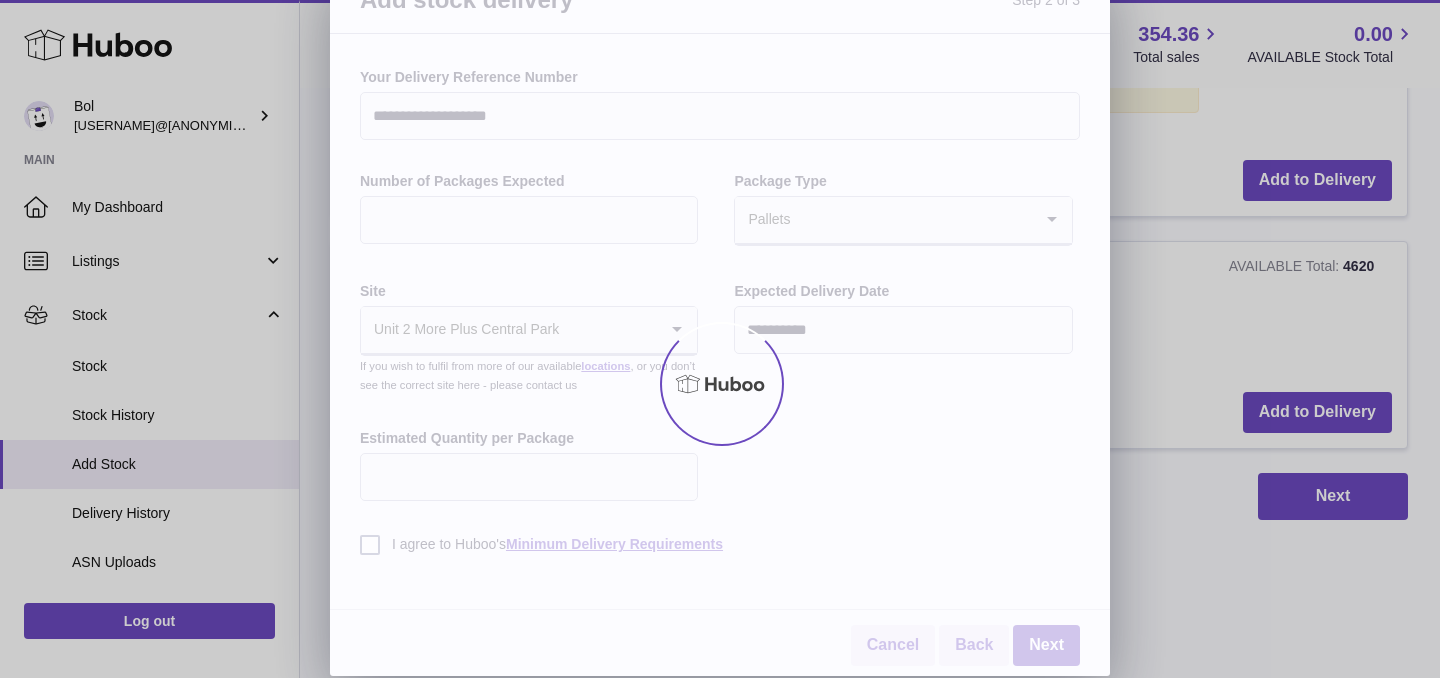 scroll, scrollTop: 1791, scrollLeft: 0, axis: vertical 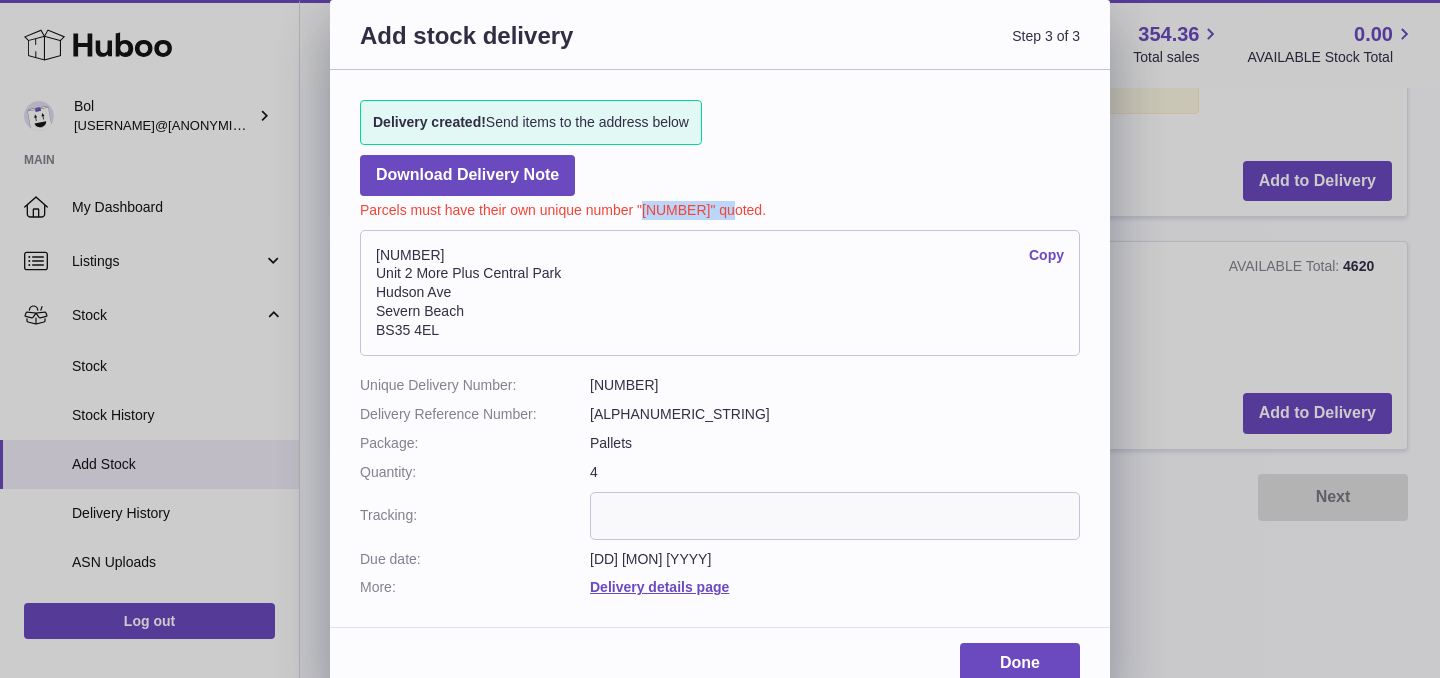 drag, startPoint x: 643, startPoint y: 203, endPoint x: 728, endPoint y: 204, distance: 85.00588 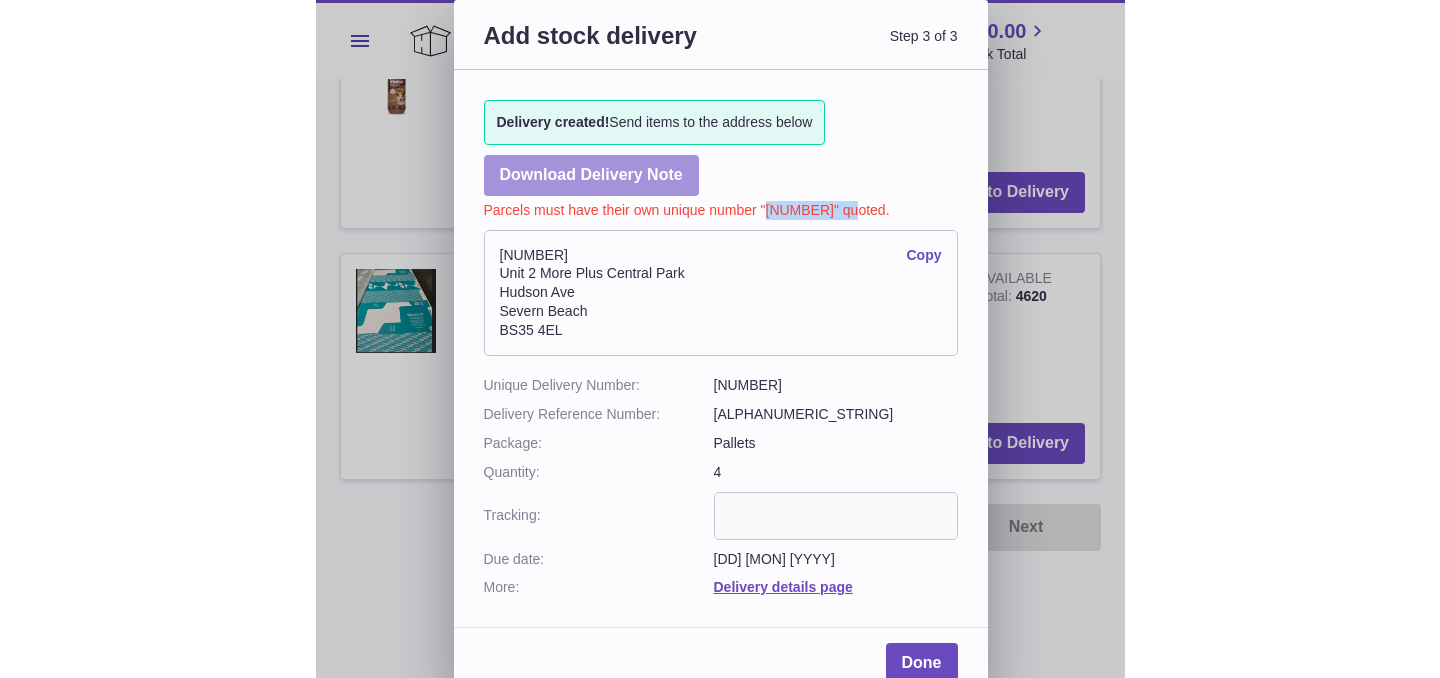 scroll, scrollTop: 1791, scrollLeft: 0, axis: vertical 